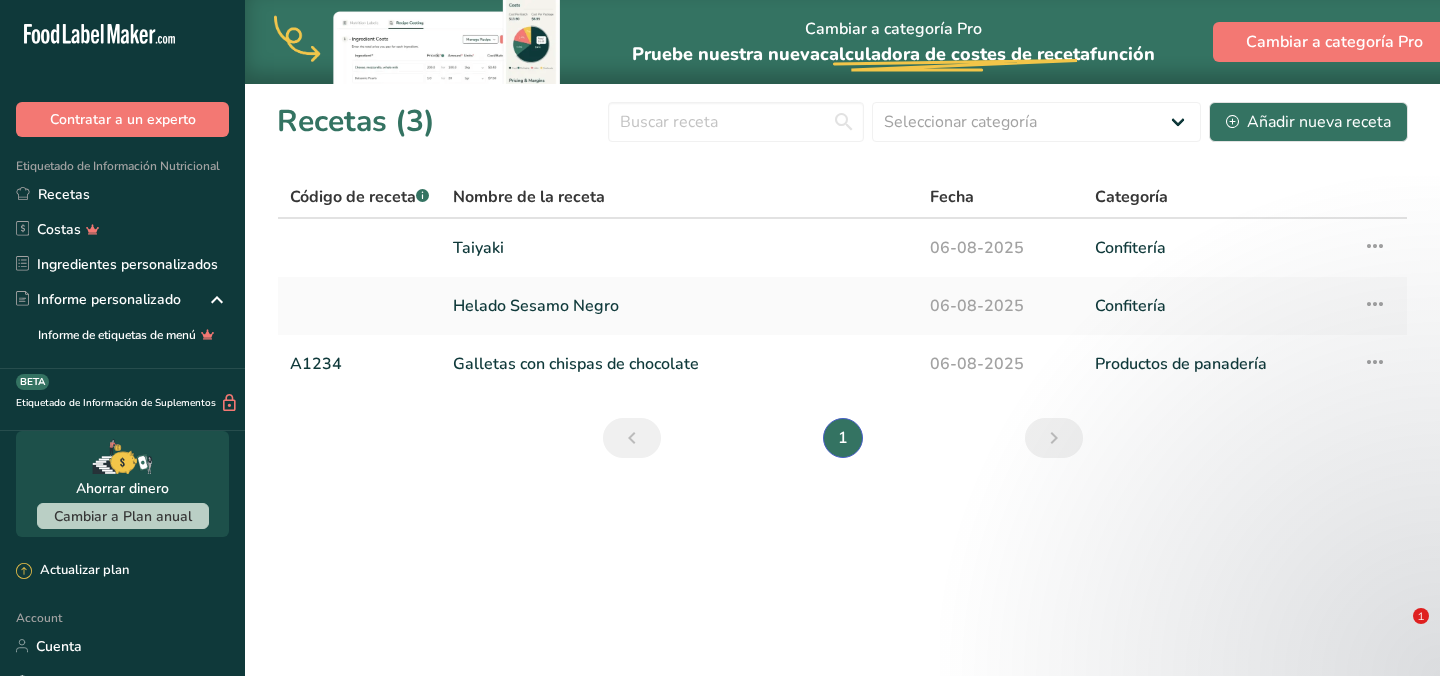 scroll, scrollTop: 0, scrollLeft: 0, axis: both 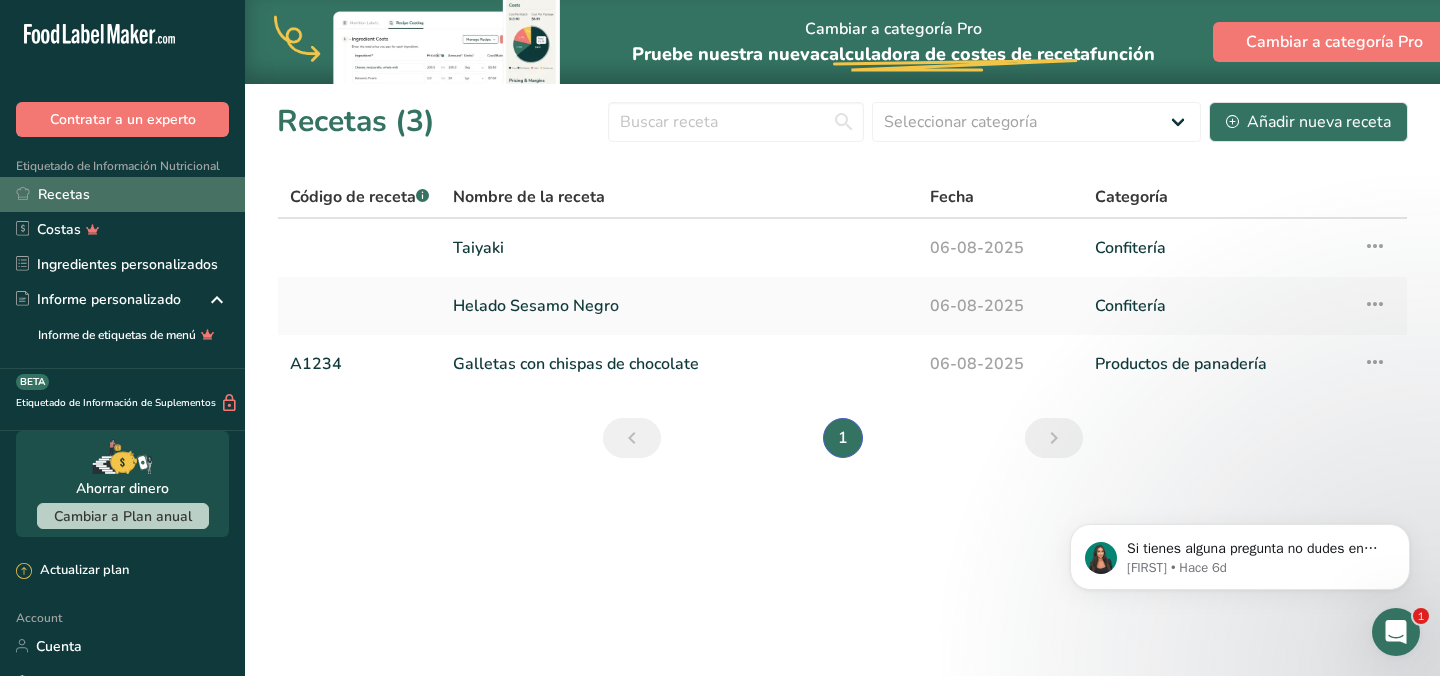 click on "Recetas" at bounding box center [122, 194] 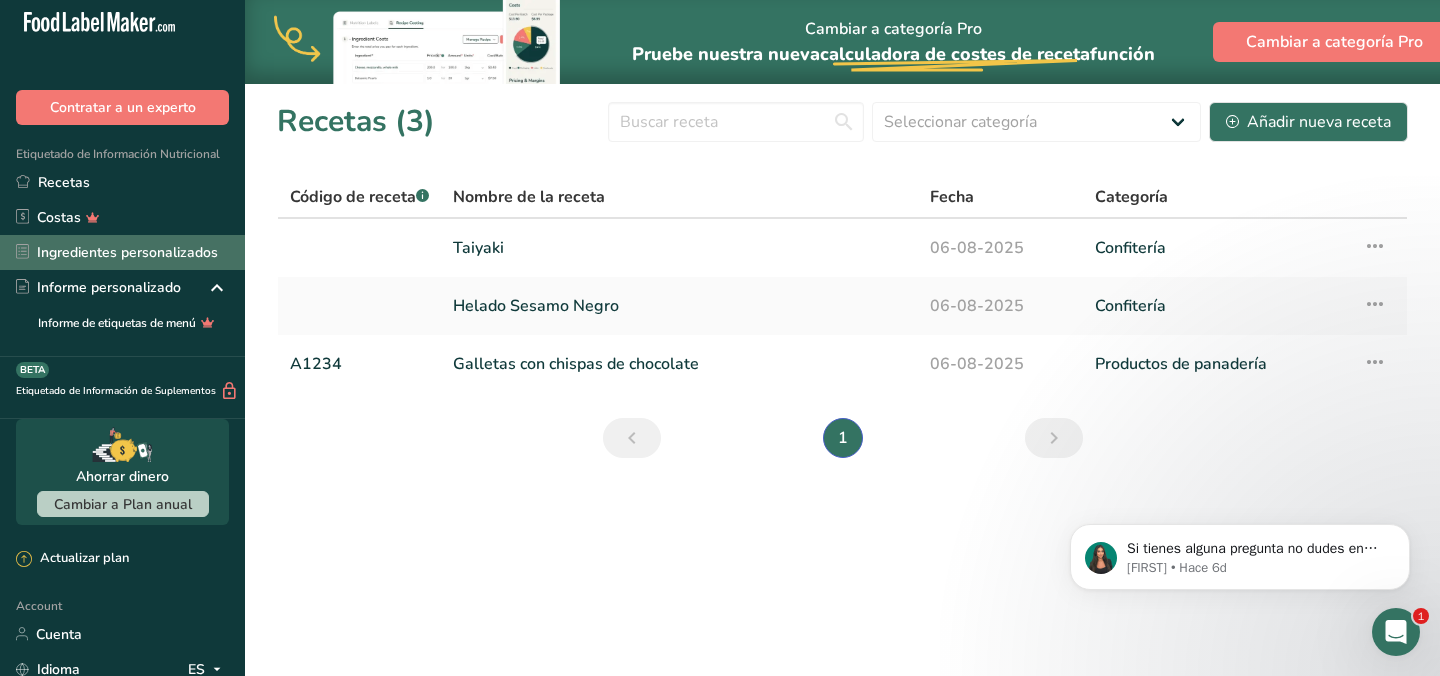 scroll, scrollTop: 8, scrollLeft: 0, axis: vertical 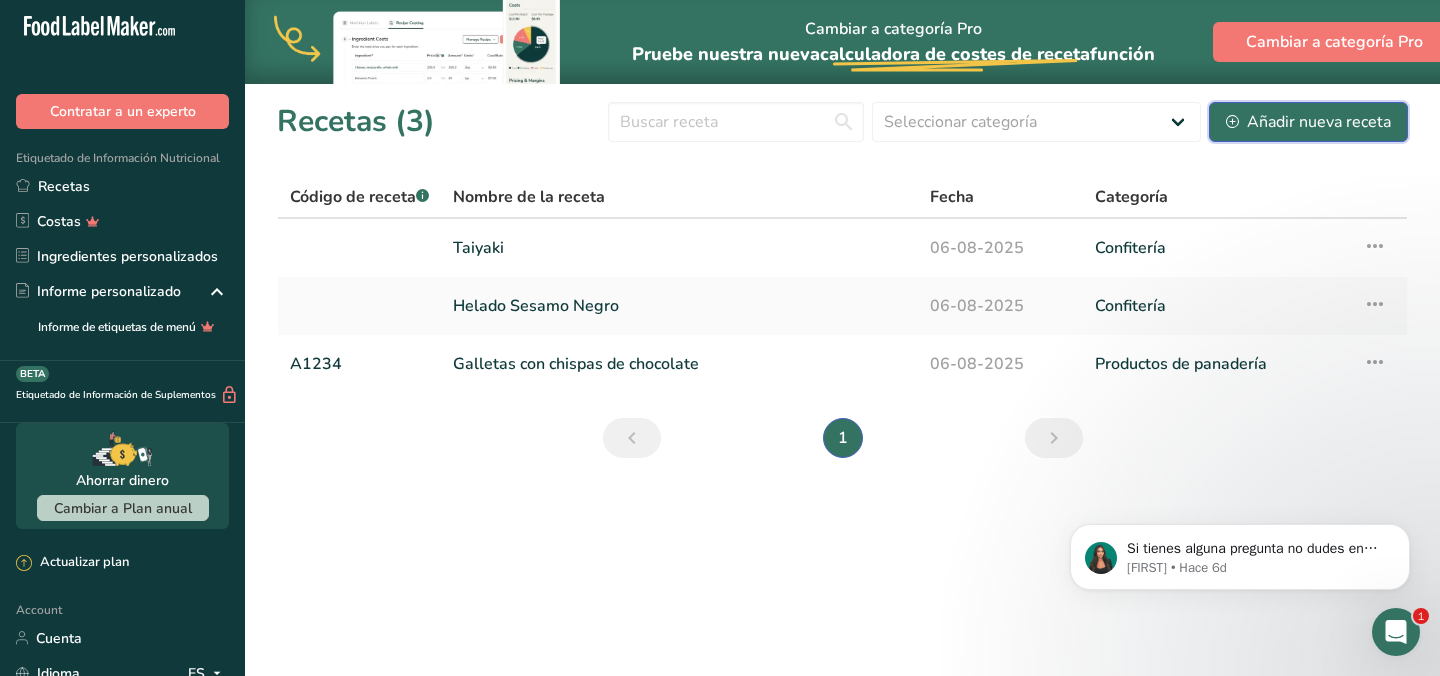click on "Añadir nueva receta" at bounding box center (1308, 122) 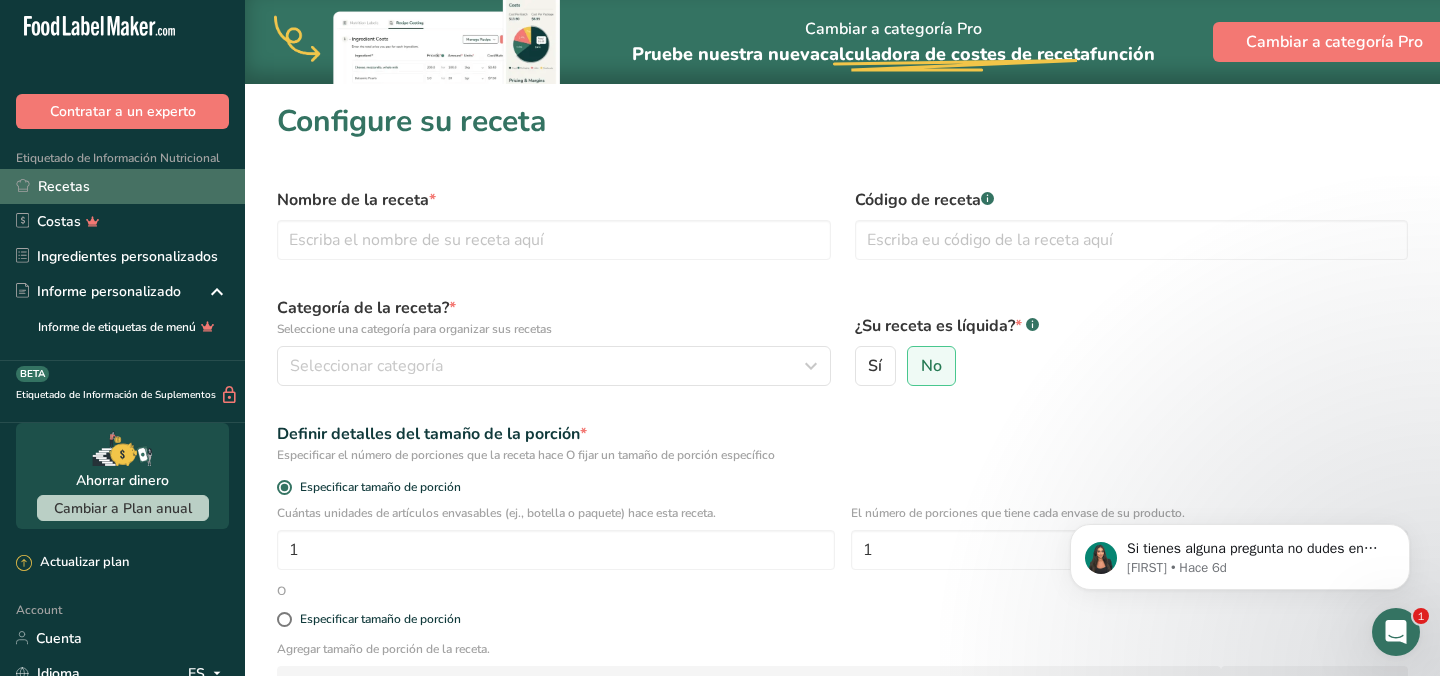 click on "Recetas" at bounding box center [122, 186] 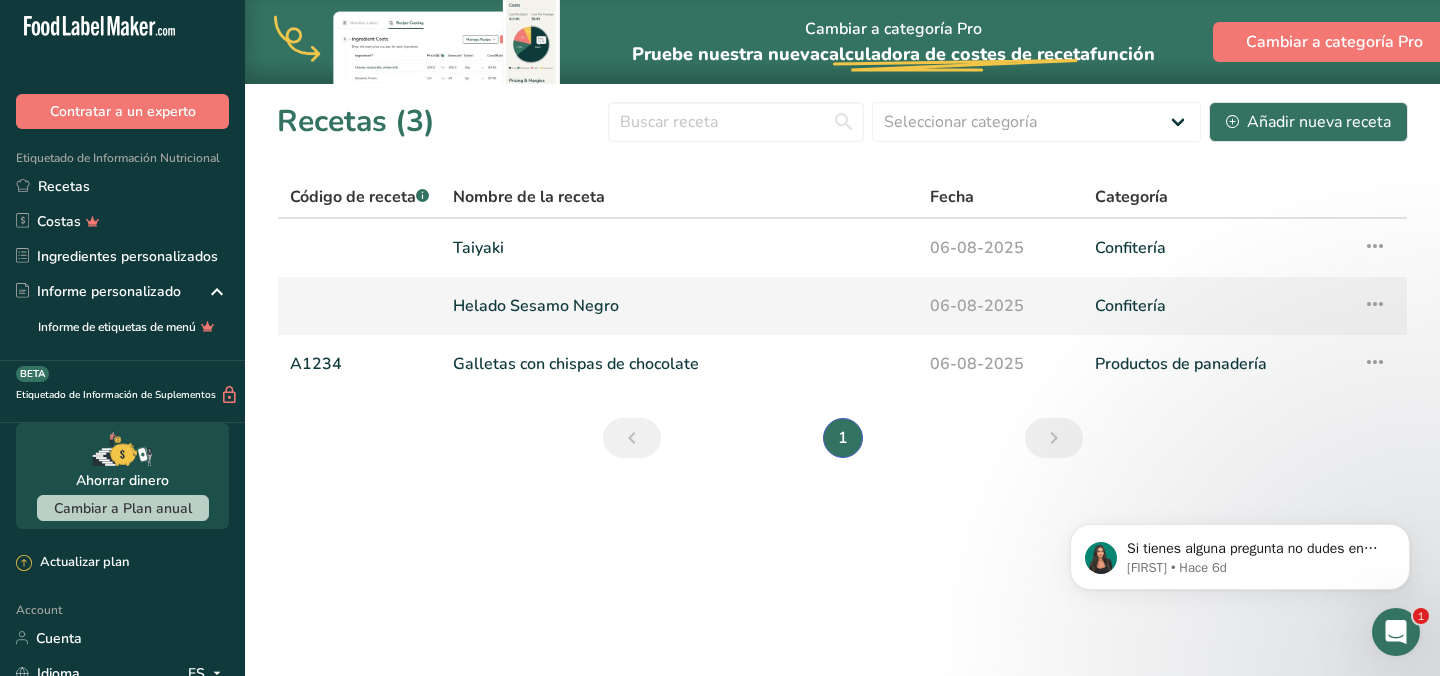 click on "Helado Sesamo Negro" at bounding box center (679, 306) 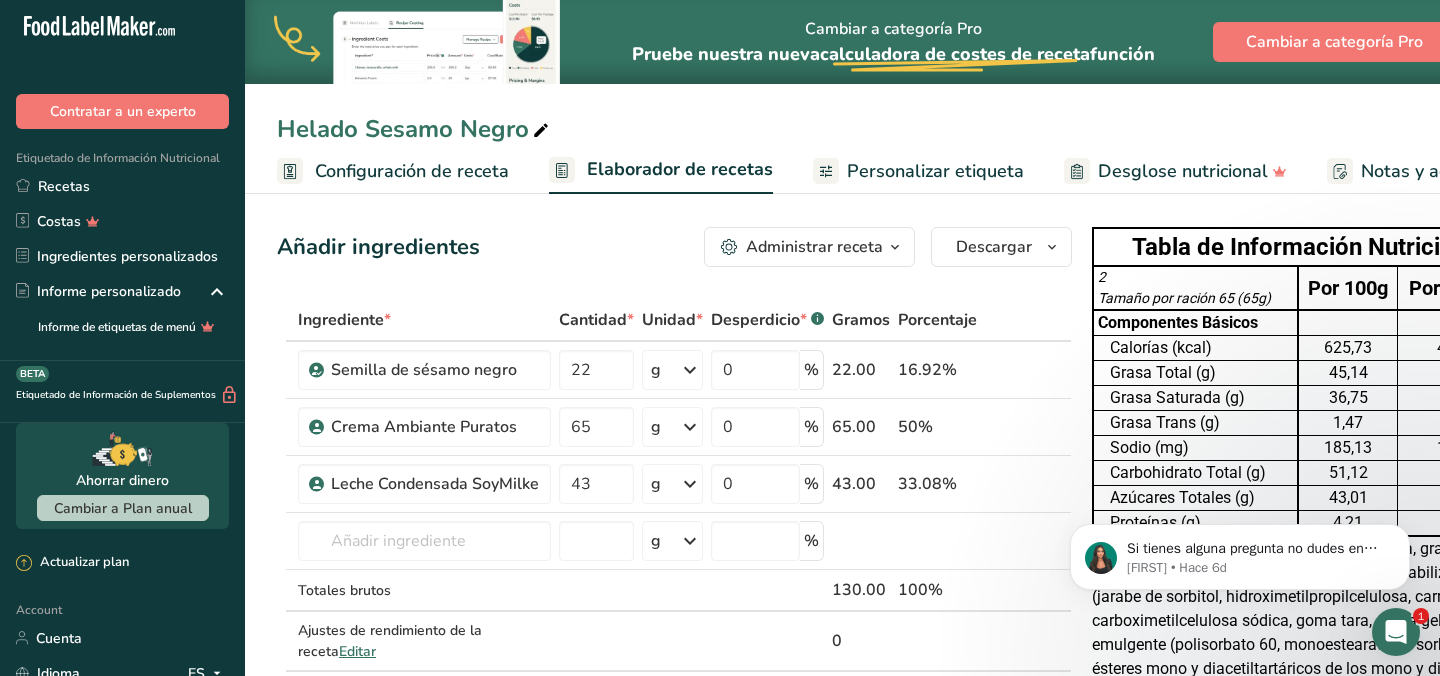 click on "Personalizar etiqueta" at bounding box center (935, 171) 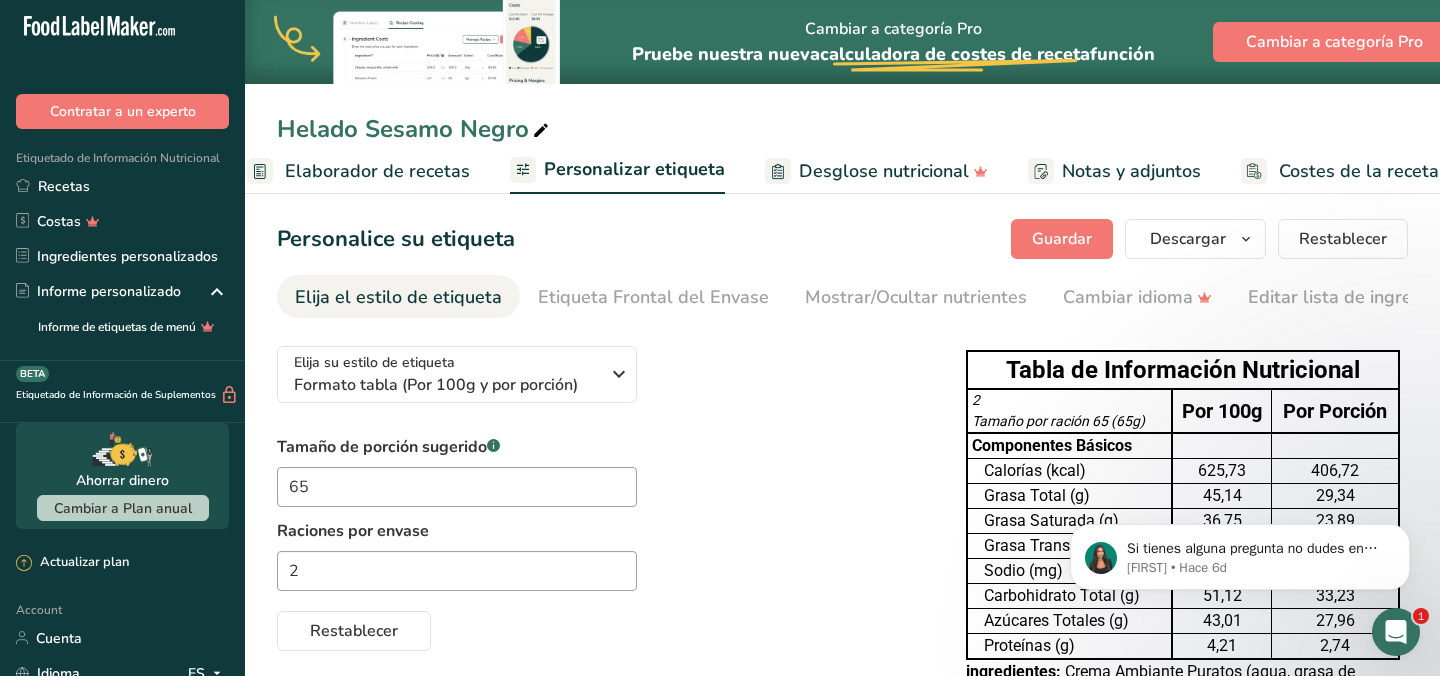 scroll, scrollTop: 0, scrollLeft: 342, axis: horizontal 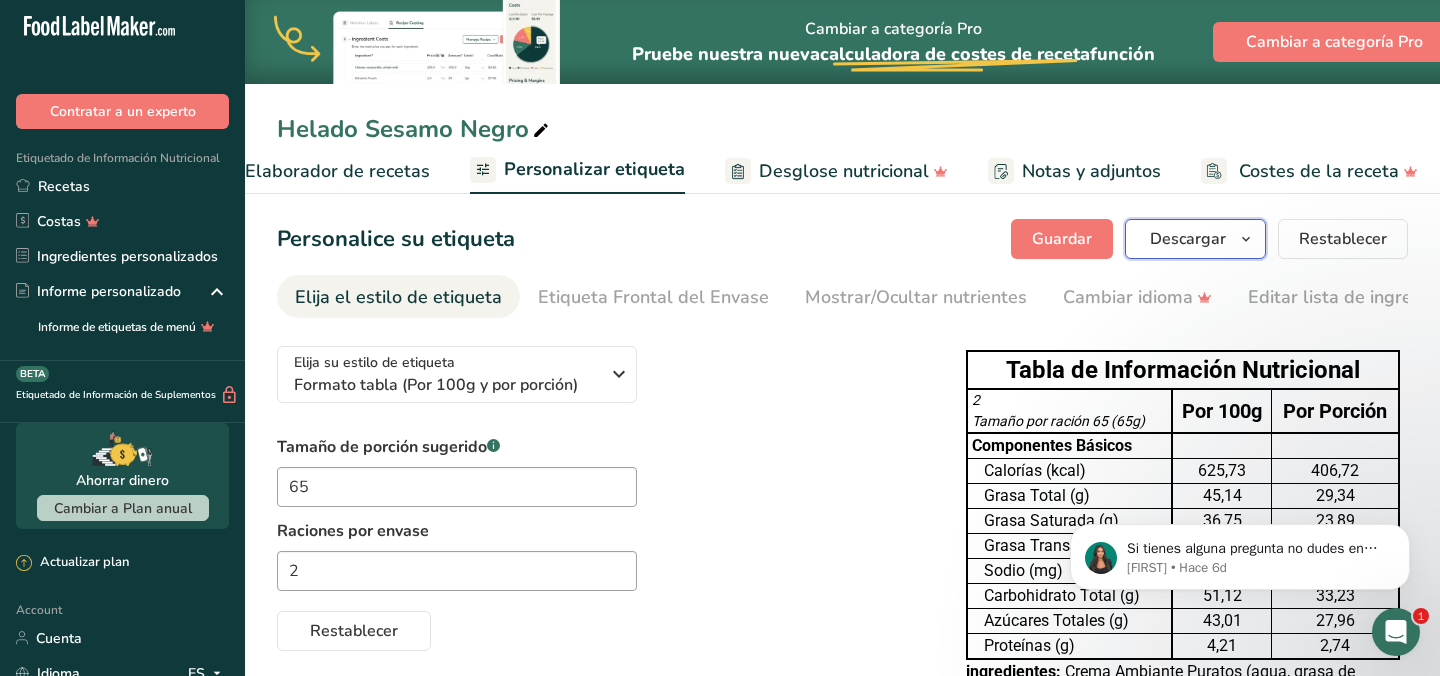 click on "Descargar" at bounding box center (1188, 239) 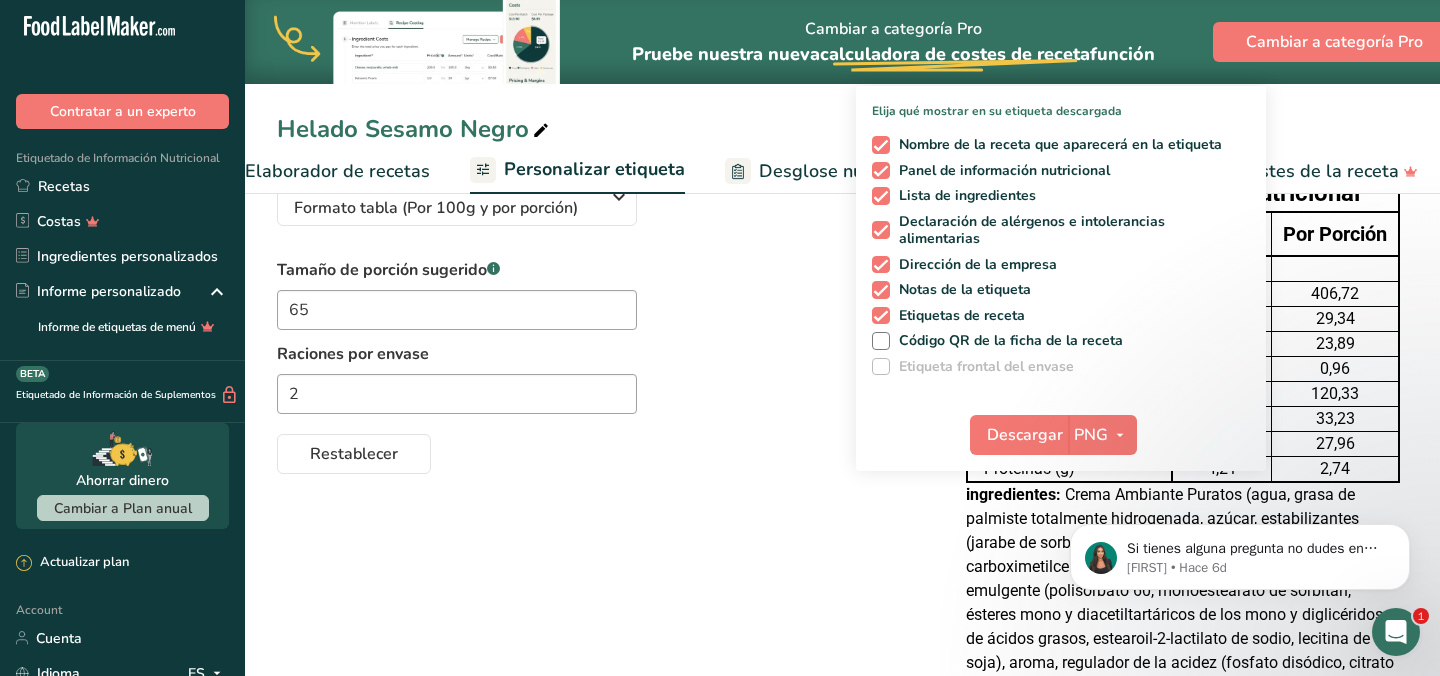 scroll, scrollTop: 181, scrollLeft: 0, axis: vertical 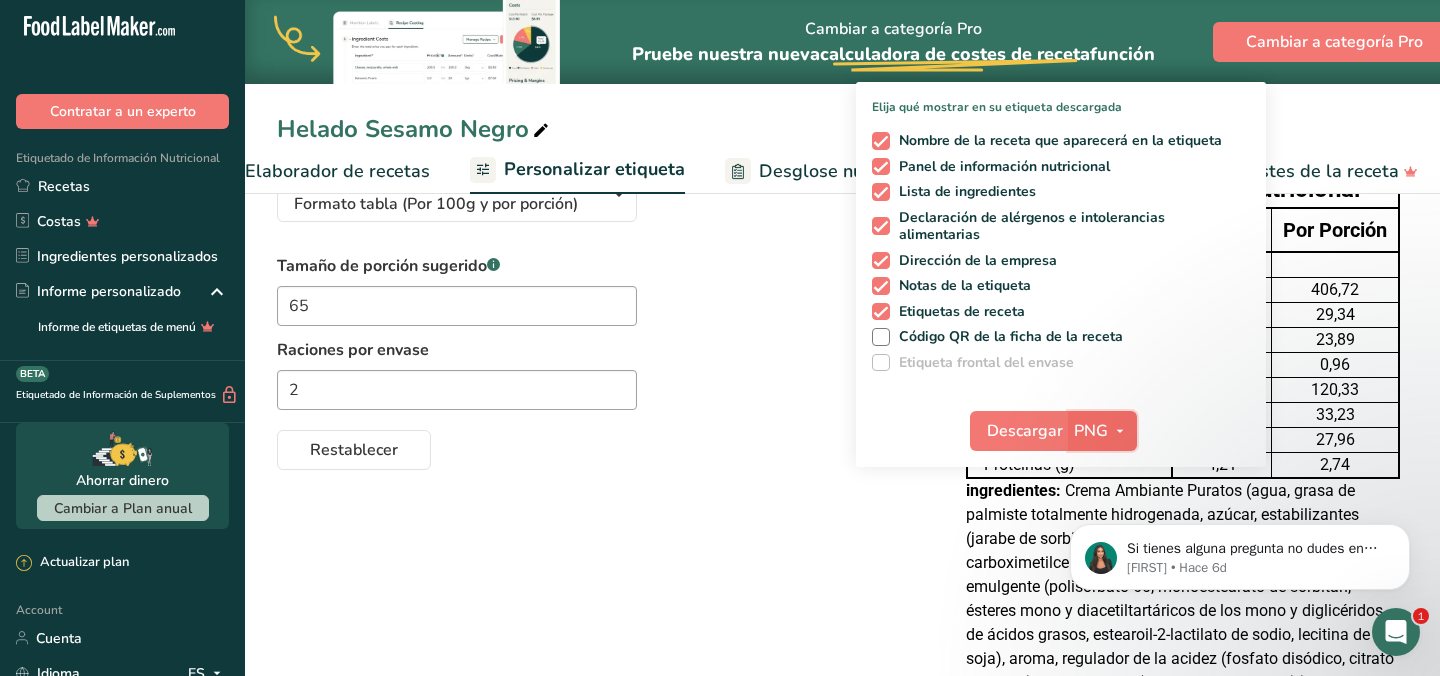click on "PNG" at bounding box center (1091, 431) 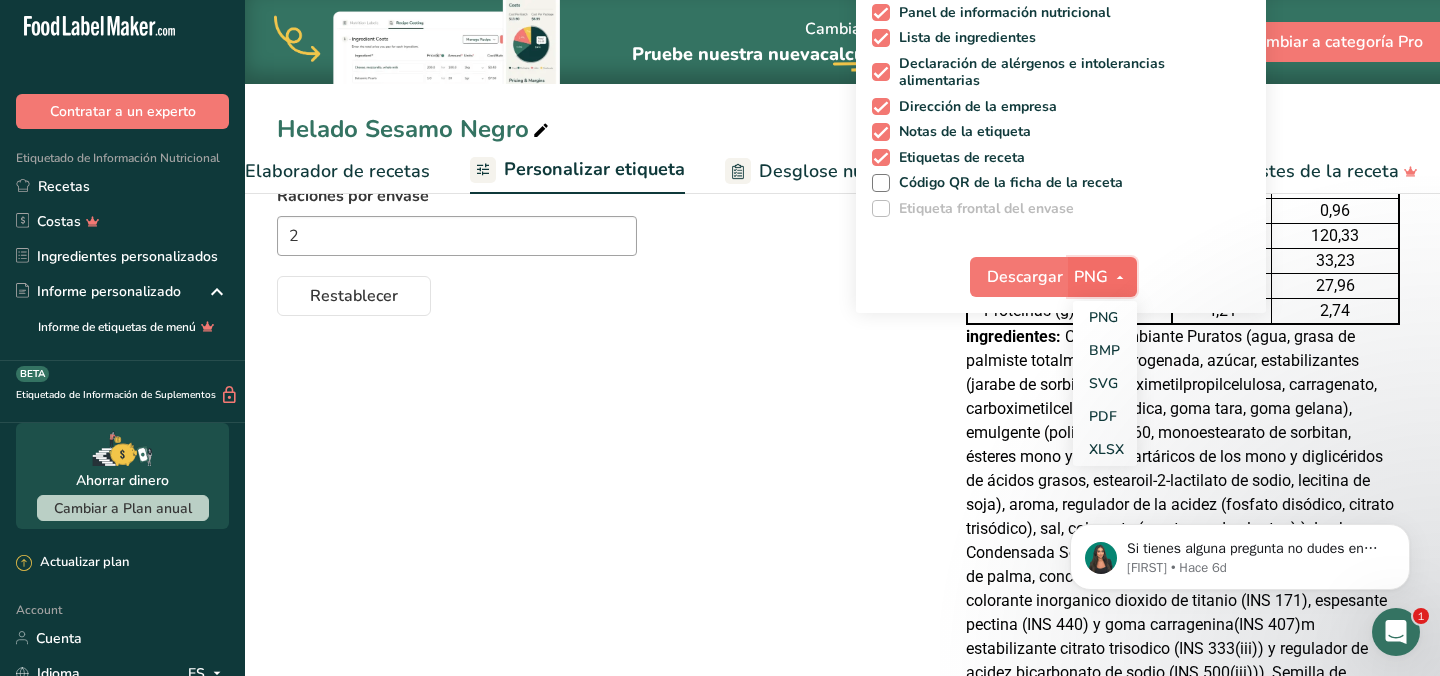 scroll, scrollTop: 334, scrollLeft: 0, axis: vertical 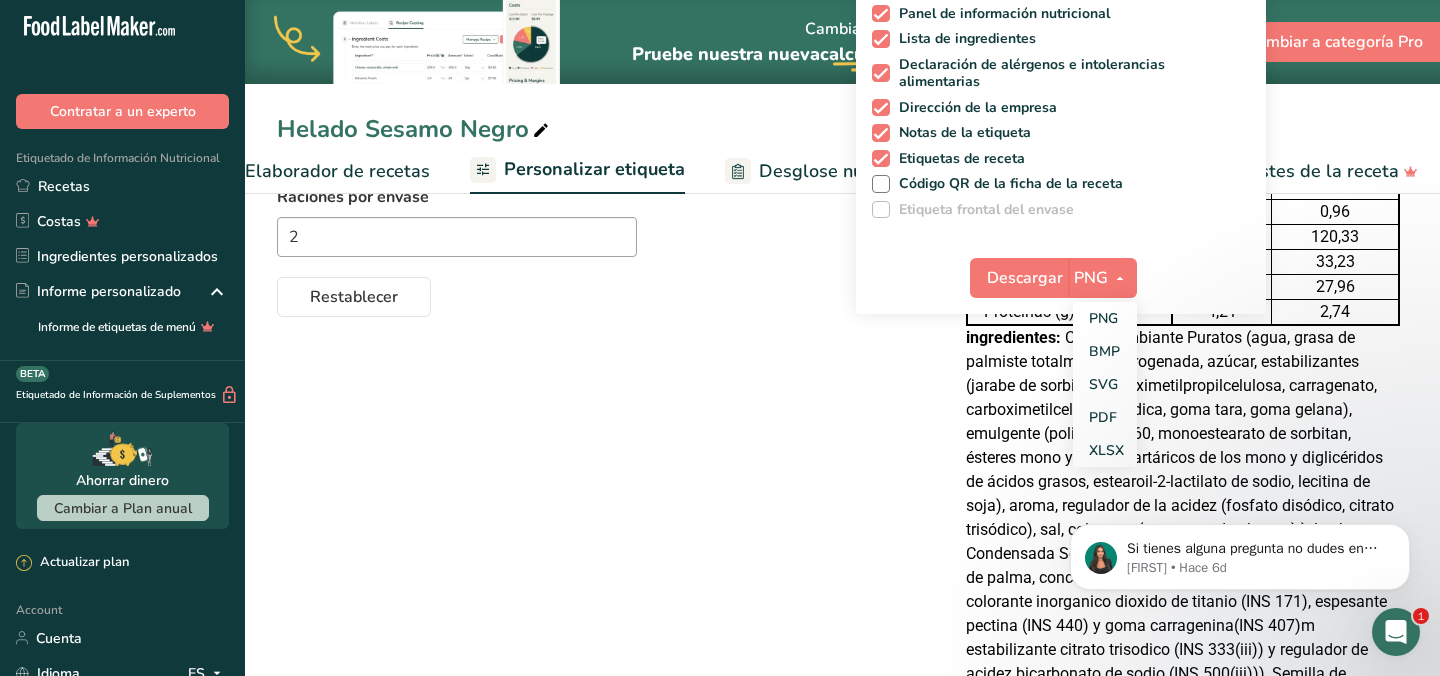 click on "Elija su estilo de etiqueta
Formato tabla (Por 100g y por porción)
[COUNTRY] (FDA)
Etiqueta estándar FDA
Etiqueta tabular FDA
Etiqueta lineal FDA
Etiqueta simplificada FDA
Etiqueta FDA de dos columnas (Por porción/Por envase)
Etiqueta FDA de dos columnas (Tal como se vende/Tal como se prepara)
Etiqueta estándar FDA agregada
Etiqueta estándar FDA con micronutrientes listados lado a lado
[COUNTRY] (FSA)
Etiqueta obligatoria del Reino Unido "Parte trasera del envase"
Etiqueta de semáforo del Reino Unido "Parte frontal del envase"
[COUNTRY] (CFIA)" at bounding box center [842, 375] 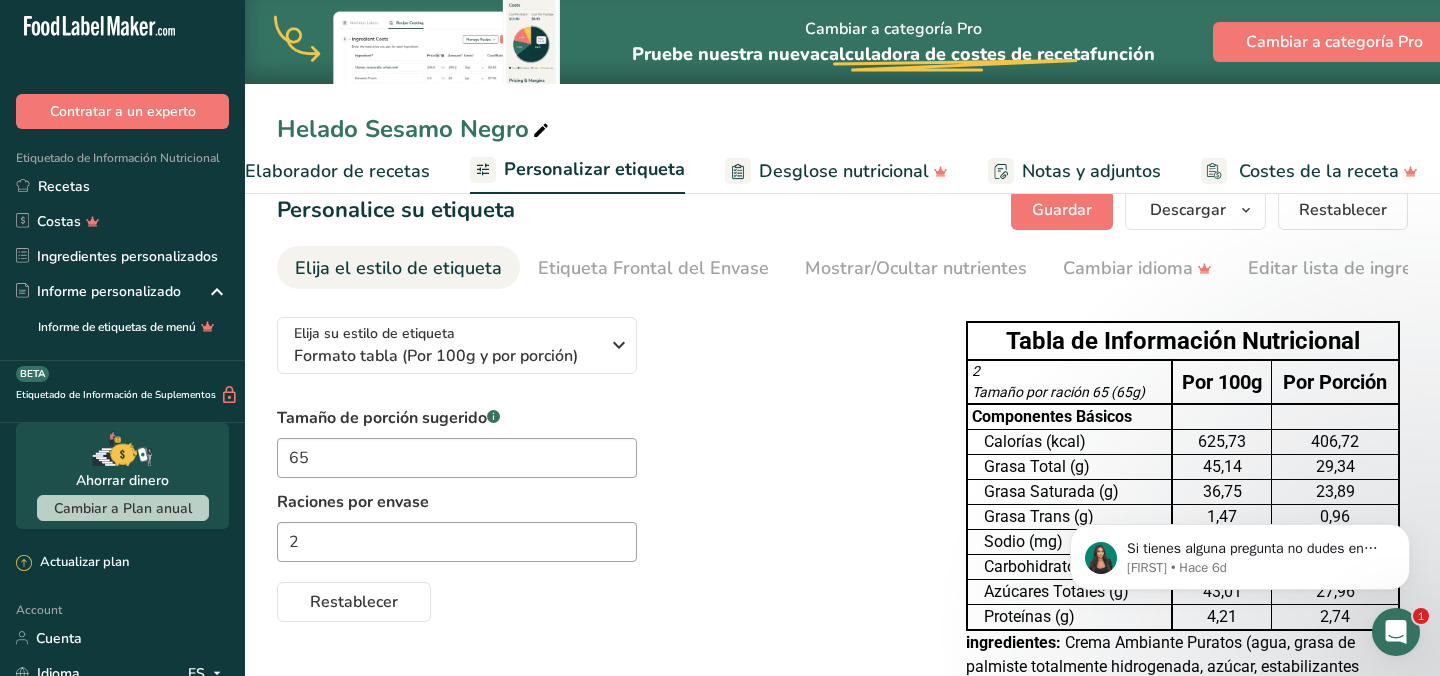 scroll, scrollTop: 0, scrollLeft: 0, axis: both 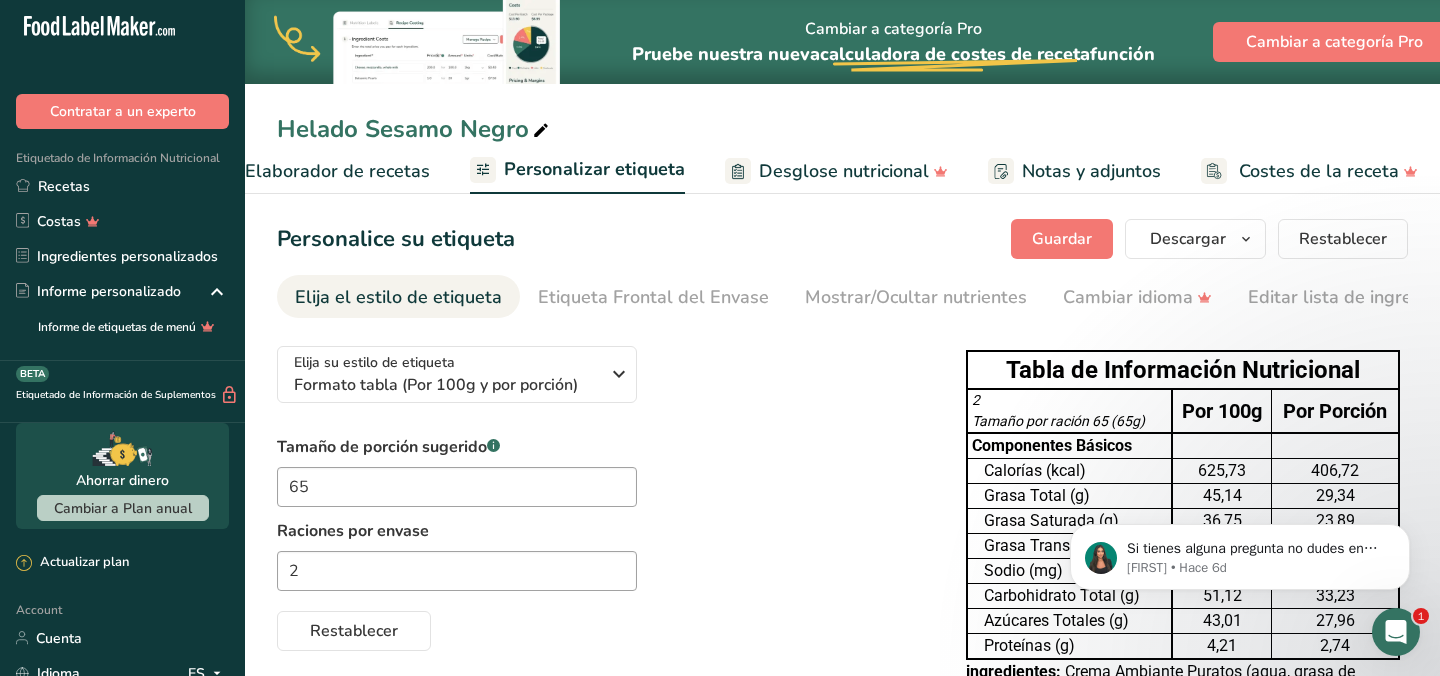 click on "Desglose nutricional" at bounding box center [844, 171] 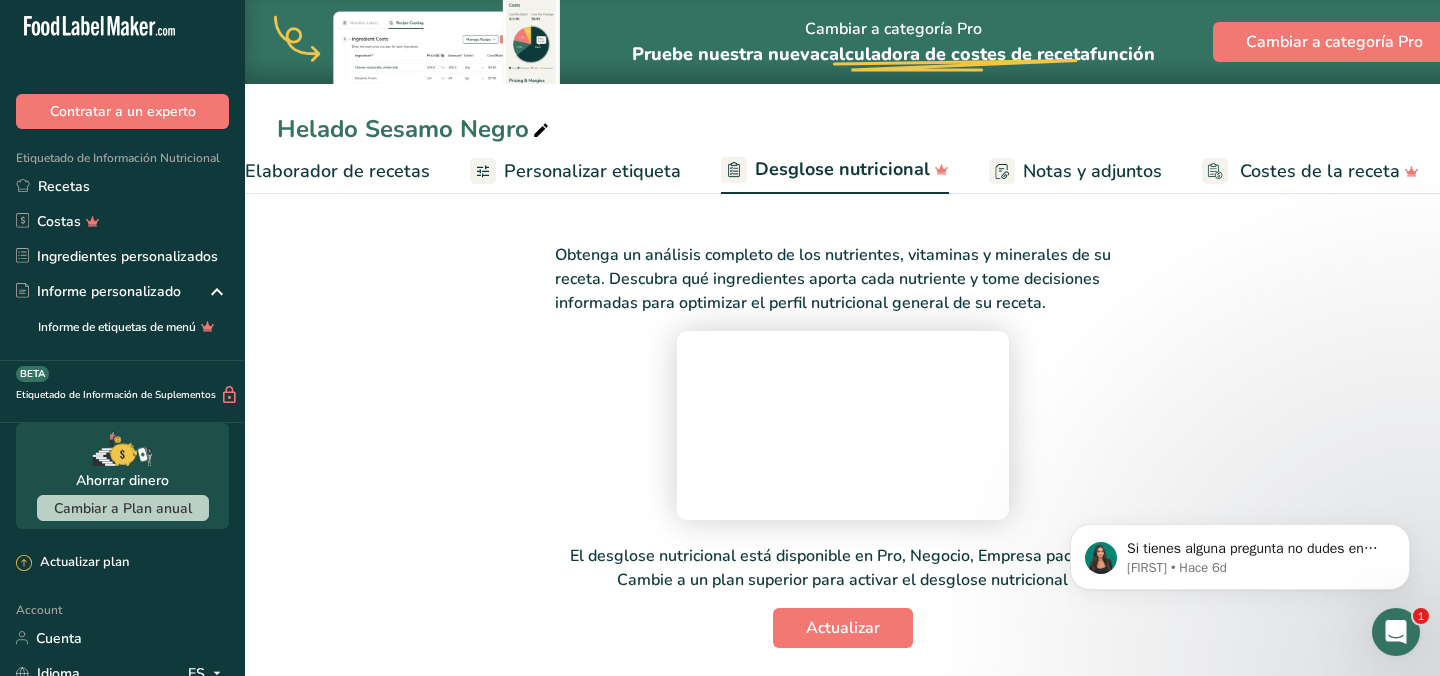 click on "Personalizar etiqueta" at bounding box center [592, 171] 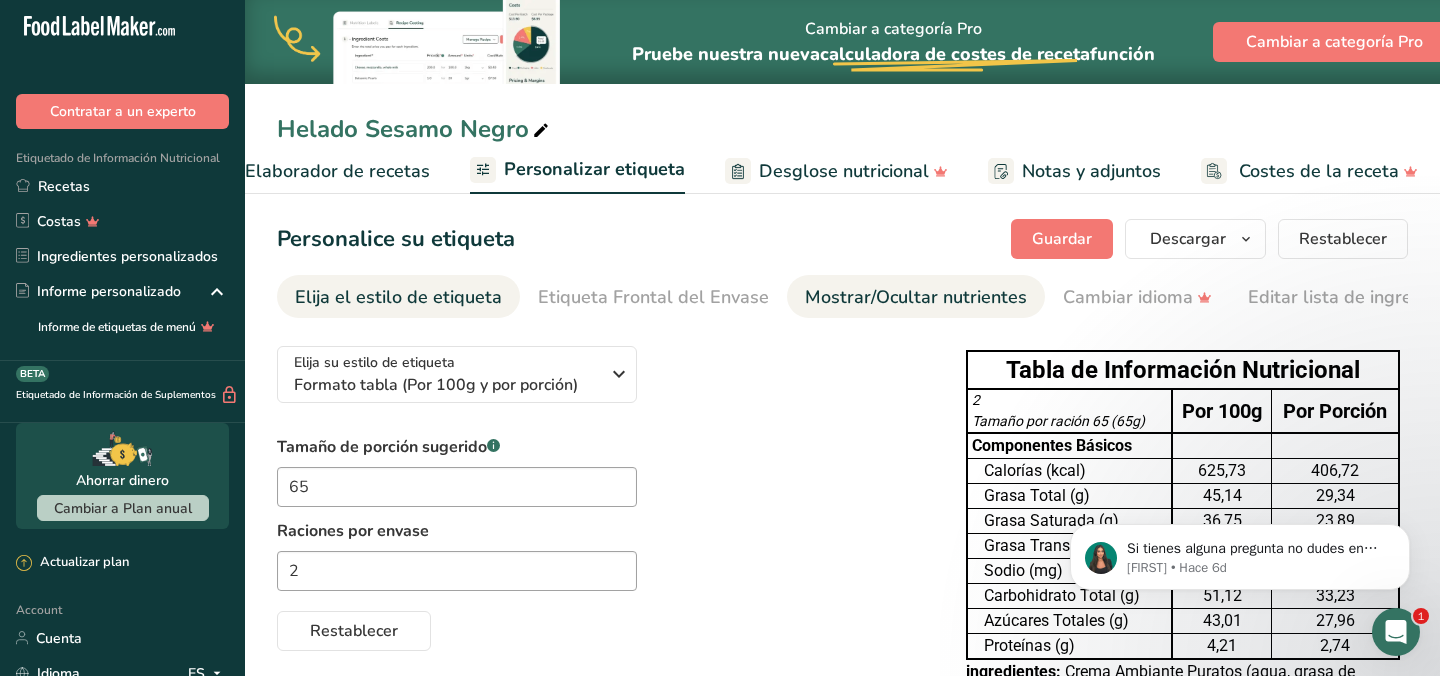 click on "Mostrar/Ocultar nutrientes" at bounding box center (916, 297) 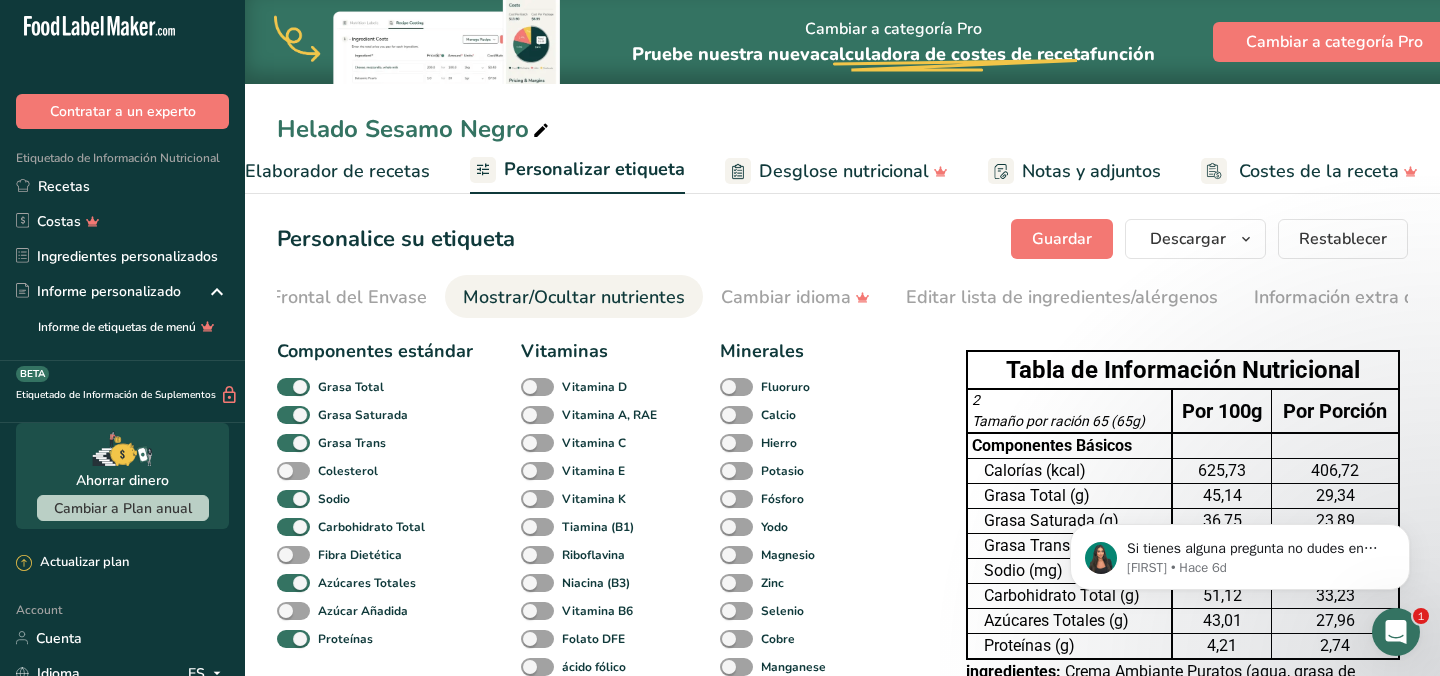 scroll, scrollTop: 0, scrollLeft: 447, axis: horizontal 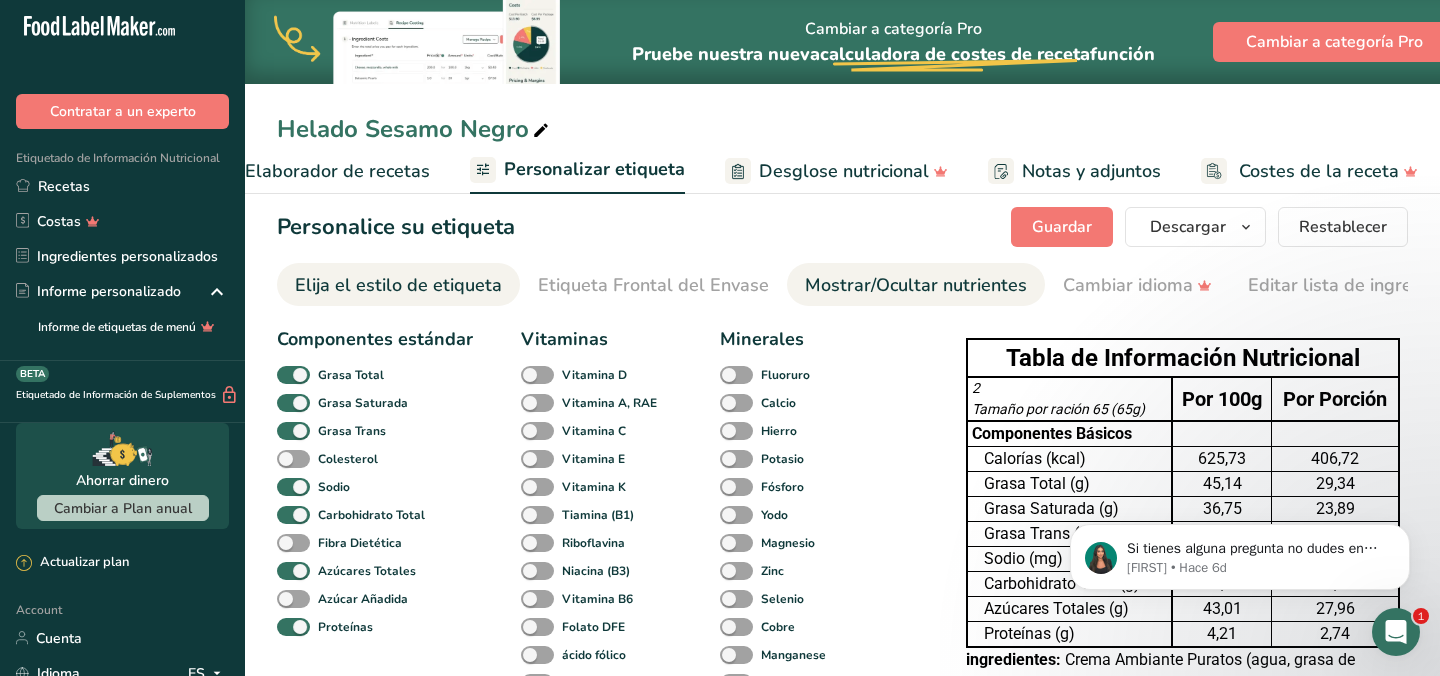 click on "Elija el estilo de etiqueta" at bounding box center (398, 285) 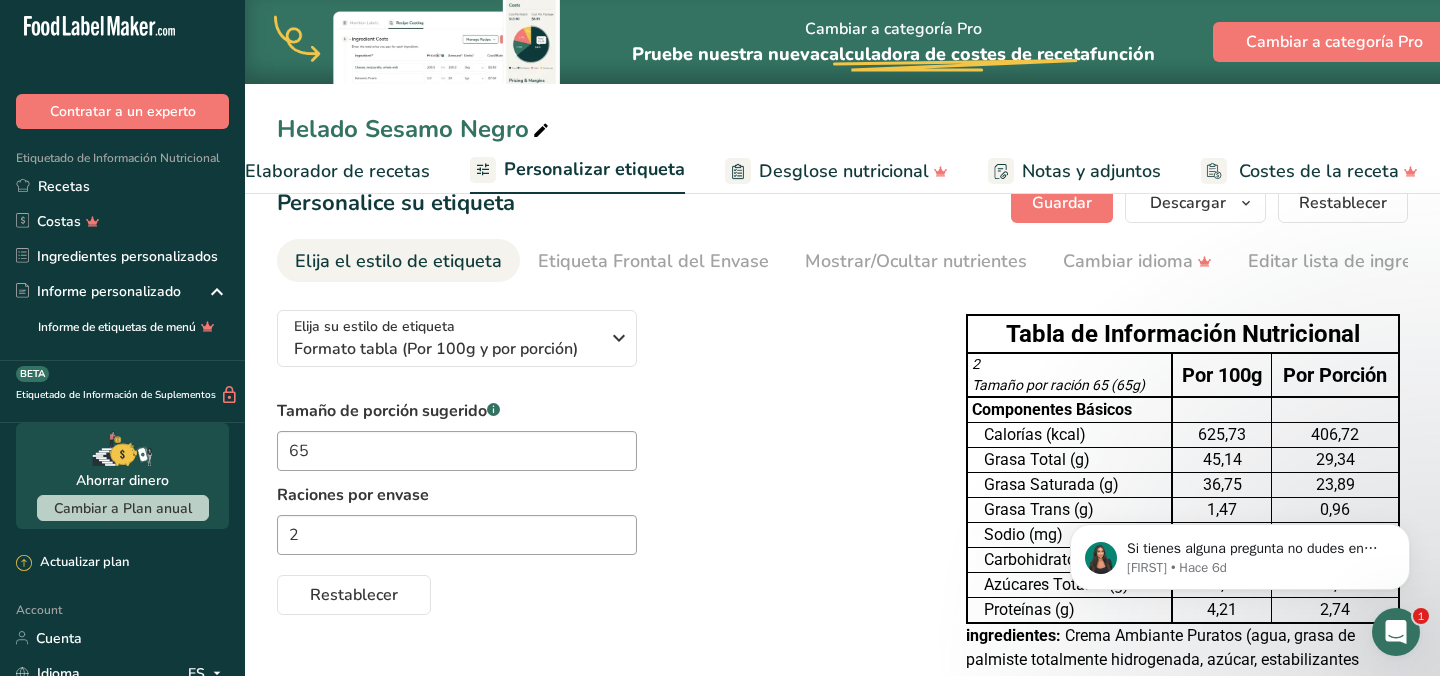 scroll, scrollTop: 0, scrollLeft: 0, axis: both 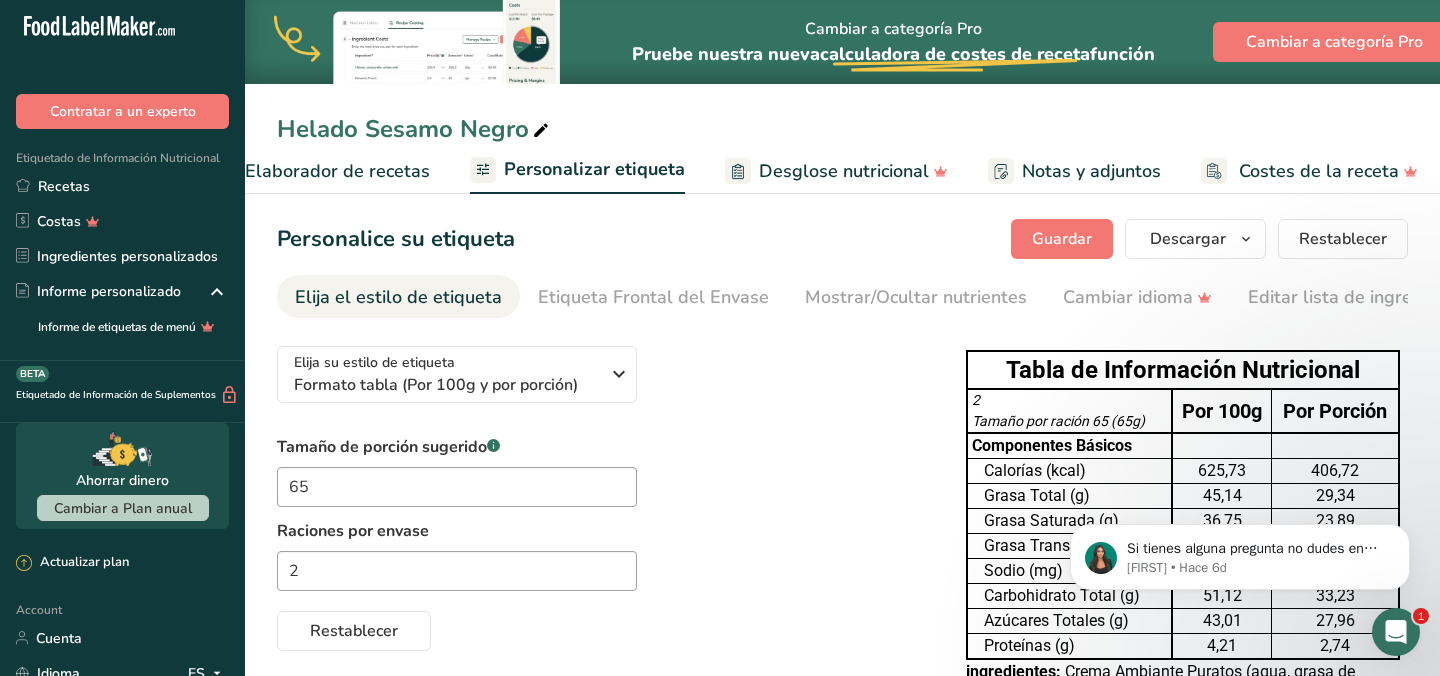 click on "Elaborador de recetas" at bounding box center [337, 171] 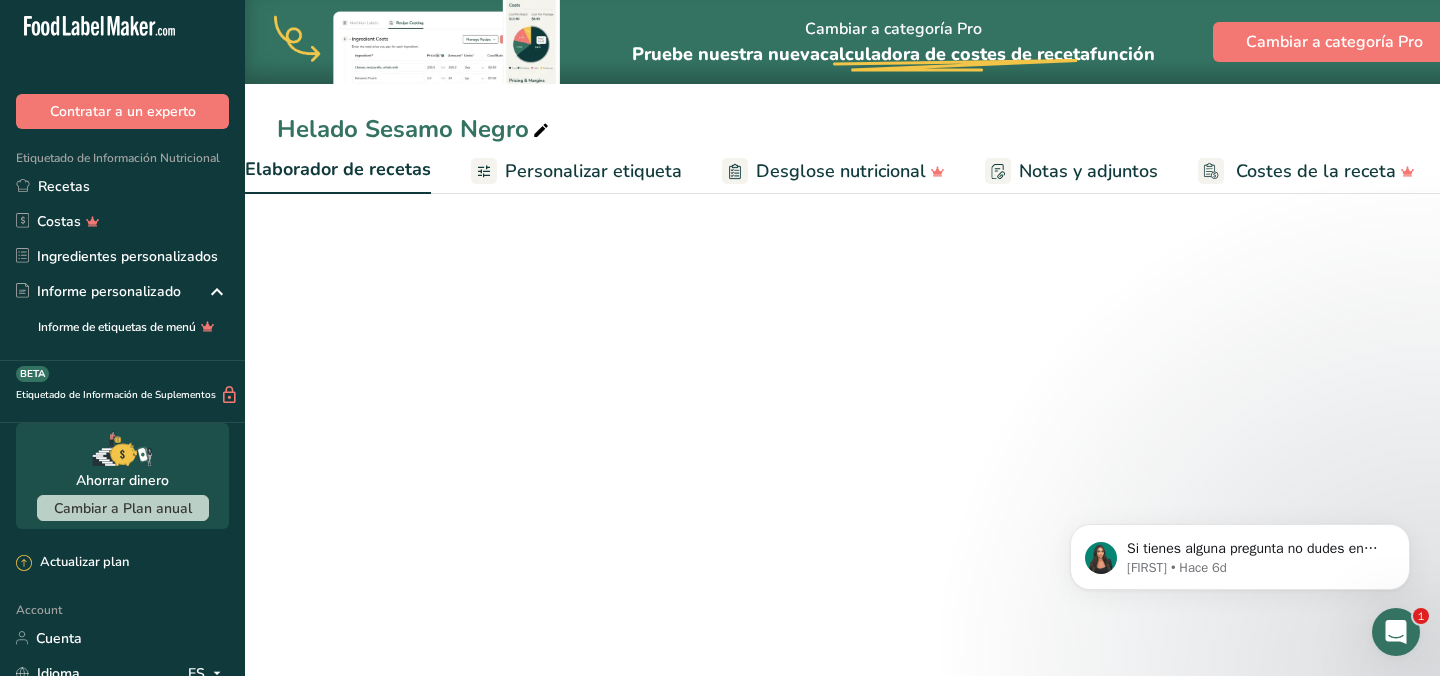 scroll, scrollTop: 0, scrollLeft: 278, axis: horizontal 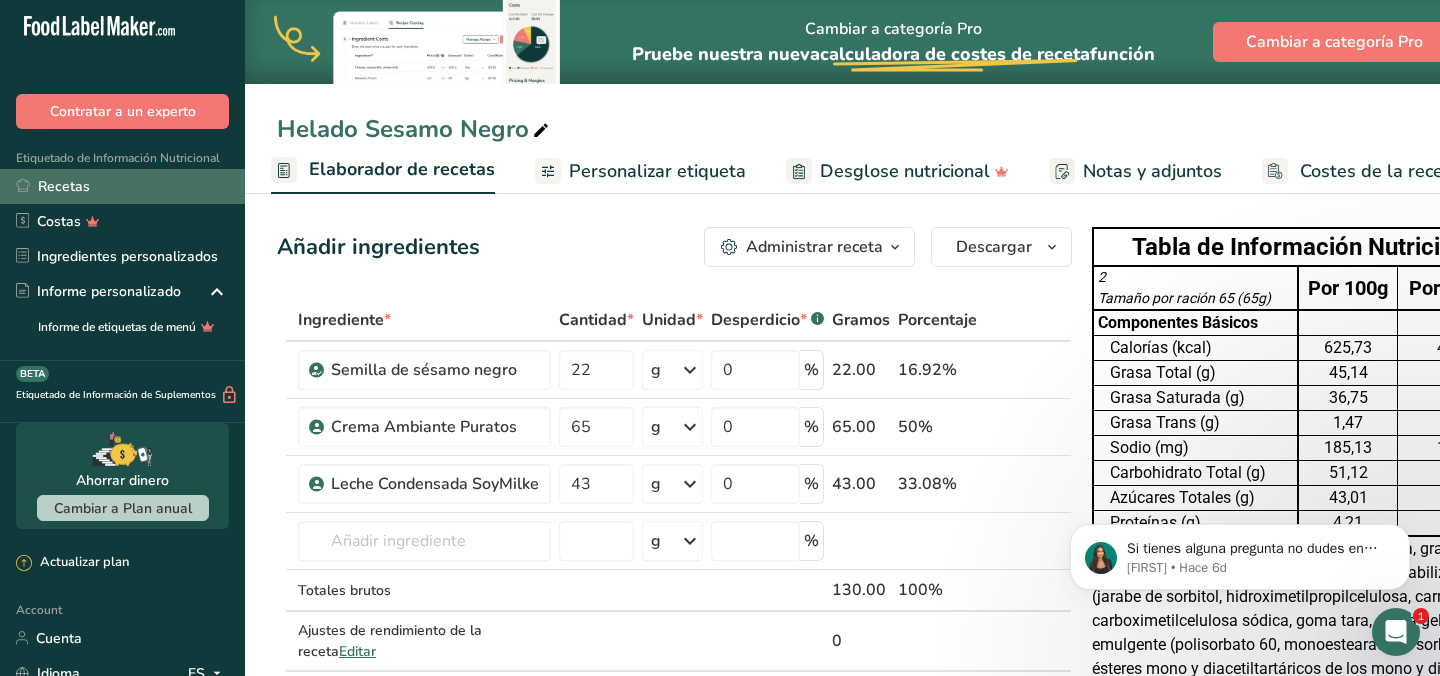 click on "Recetas" at bounding box center (122, 186) 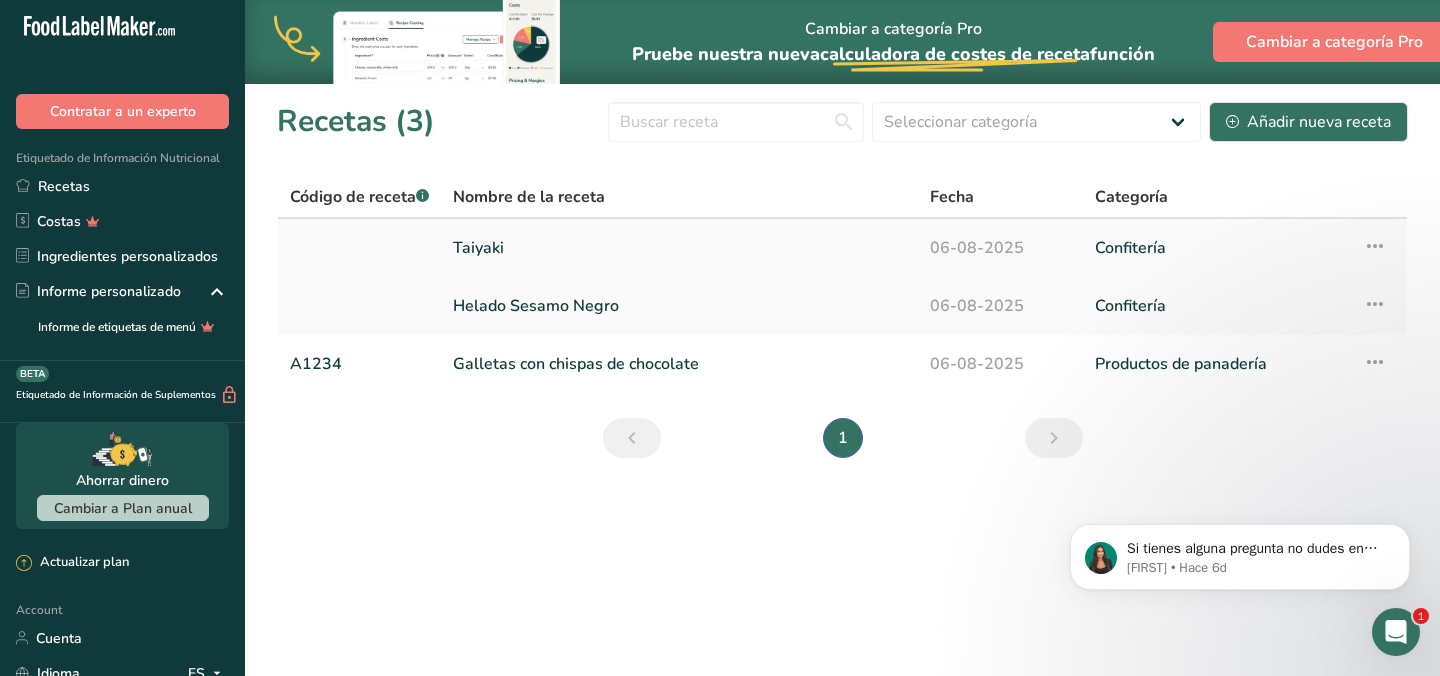 click on "Taiyaki" at bounding box center [679, 248] 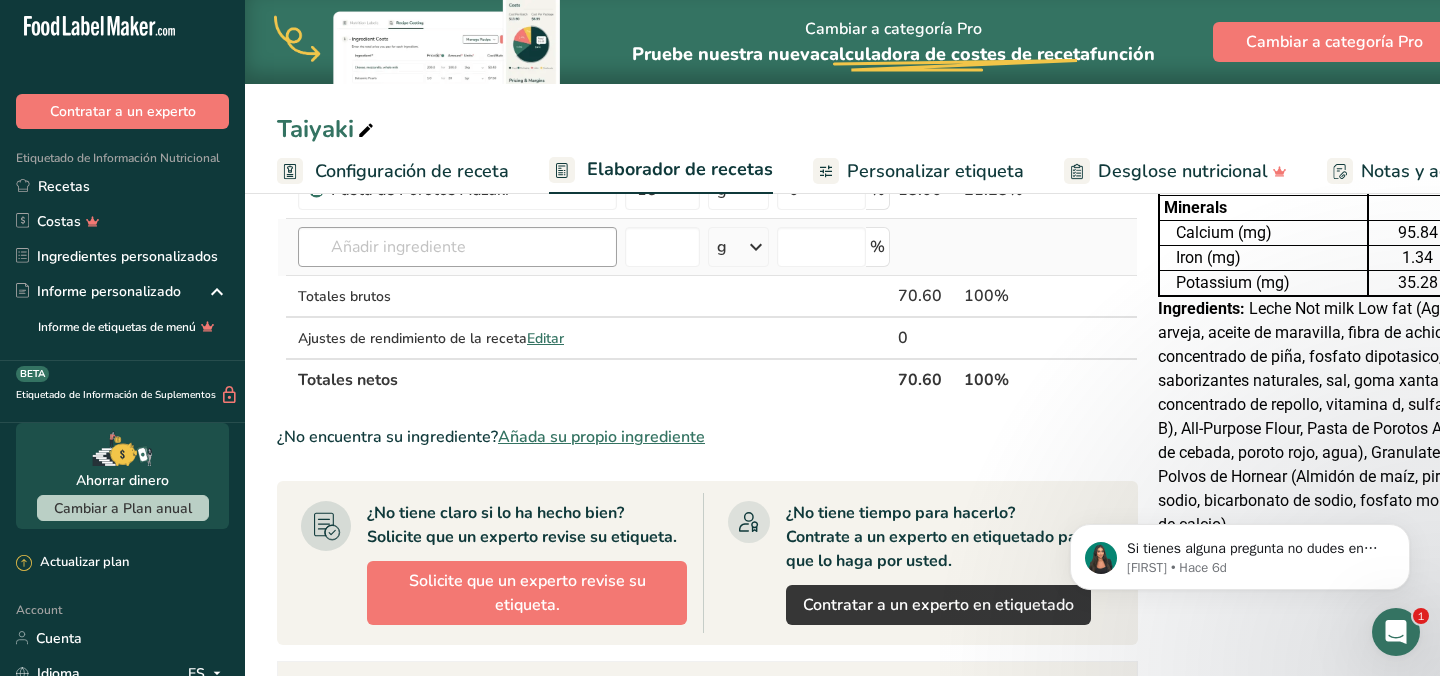scroll, scrollTop: 505, scrollLeft: 0, axis: vertical 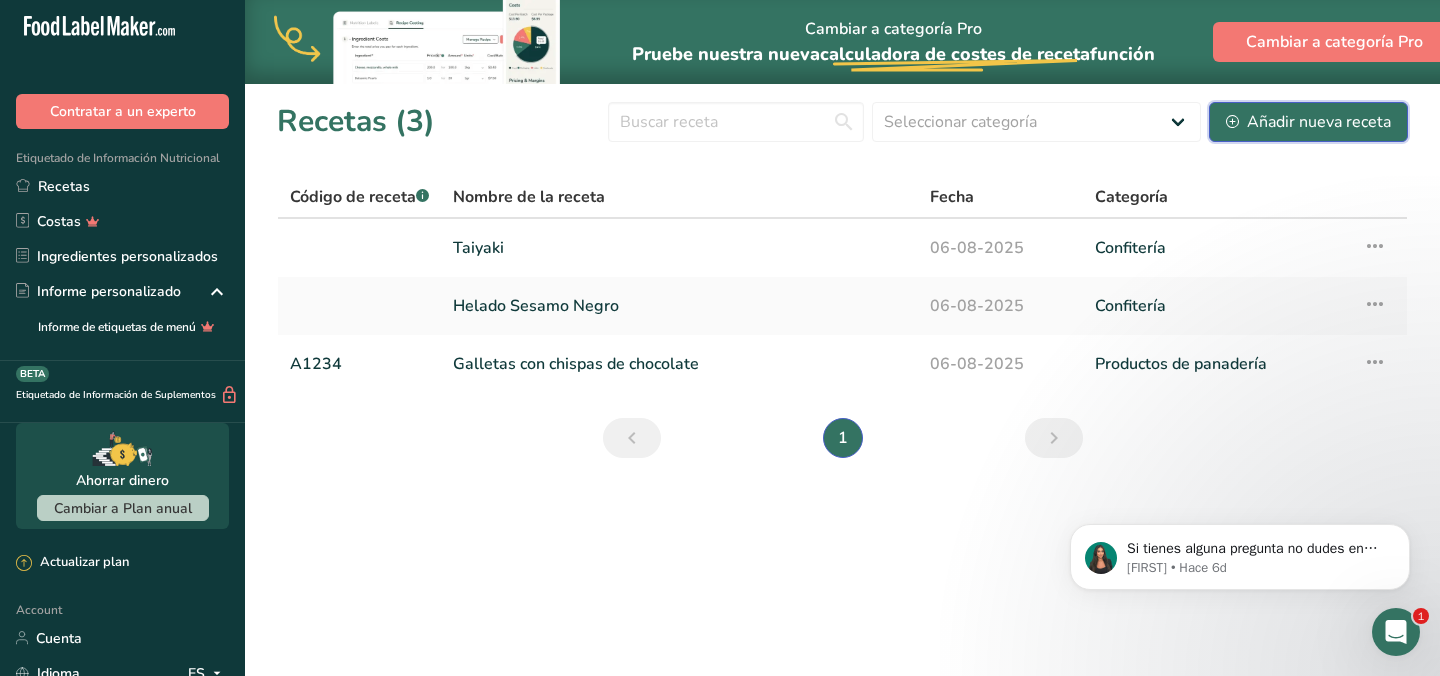 click on "Añadir nueva receta" at bounding box center [1308, 122] 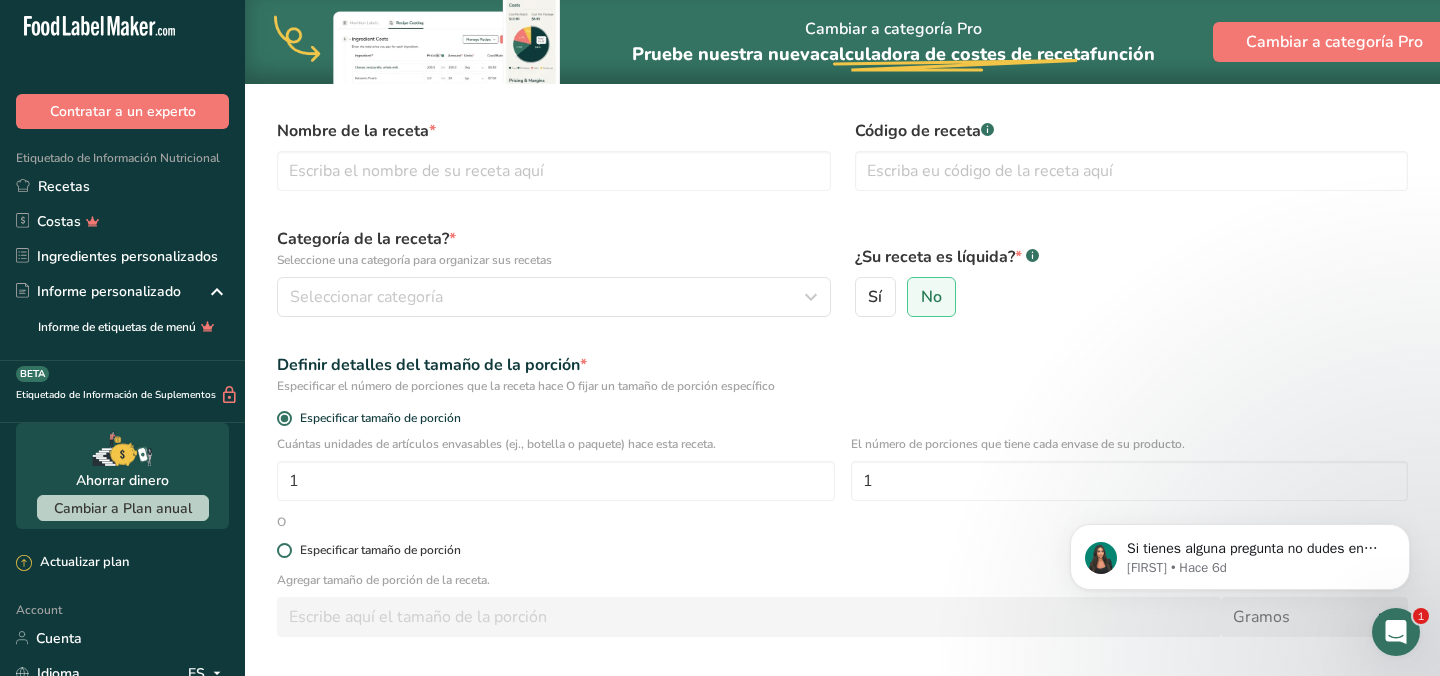 scroll, scrollTop: 0, scrollLeft: 0, axis: both 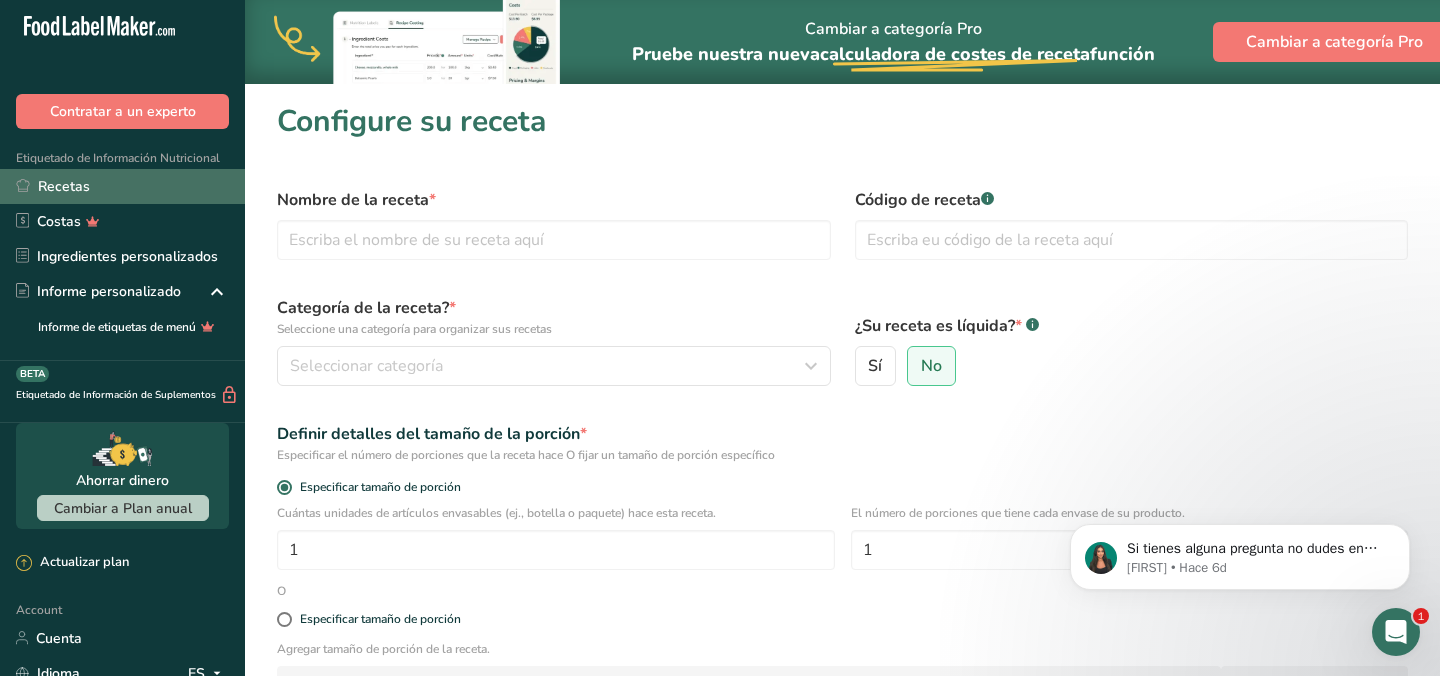 click on "Recetas" at bounding box center (122, 186) 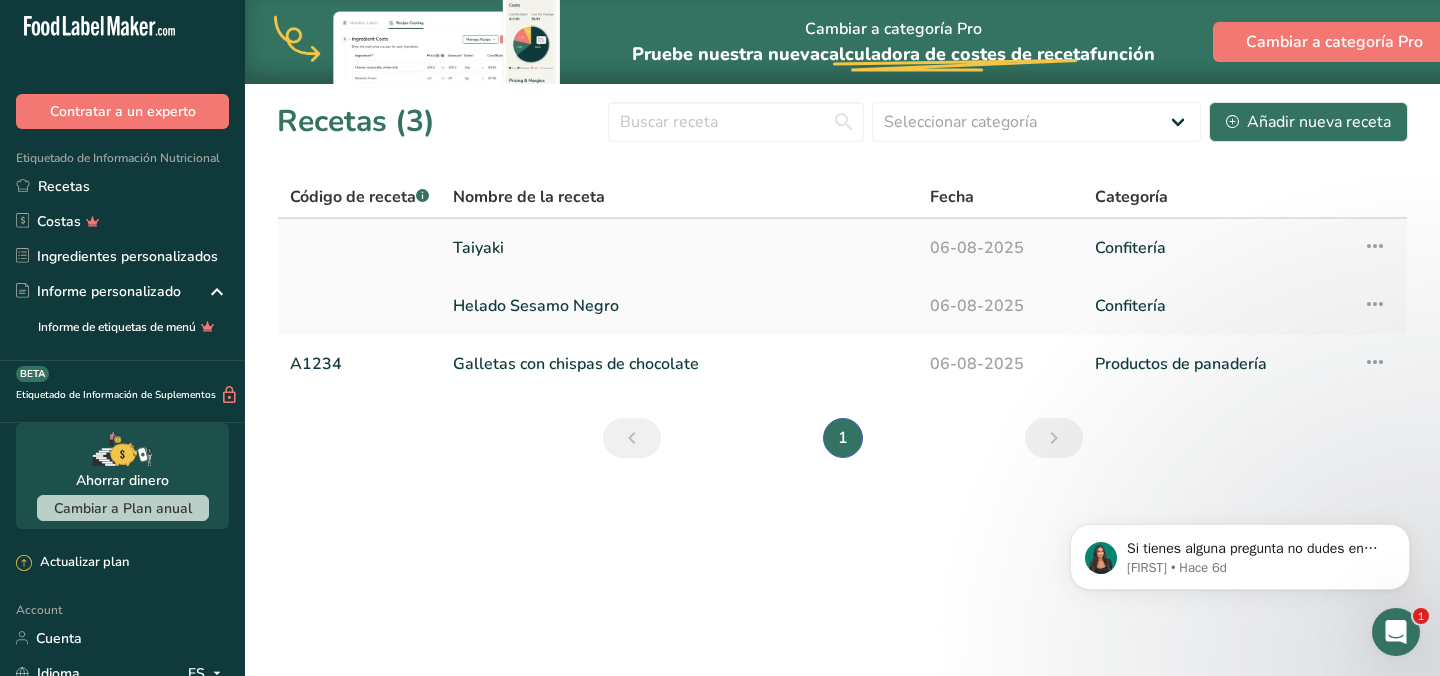 click on "Taiyaki" at bounding box center [679, 248] 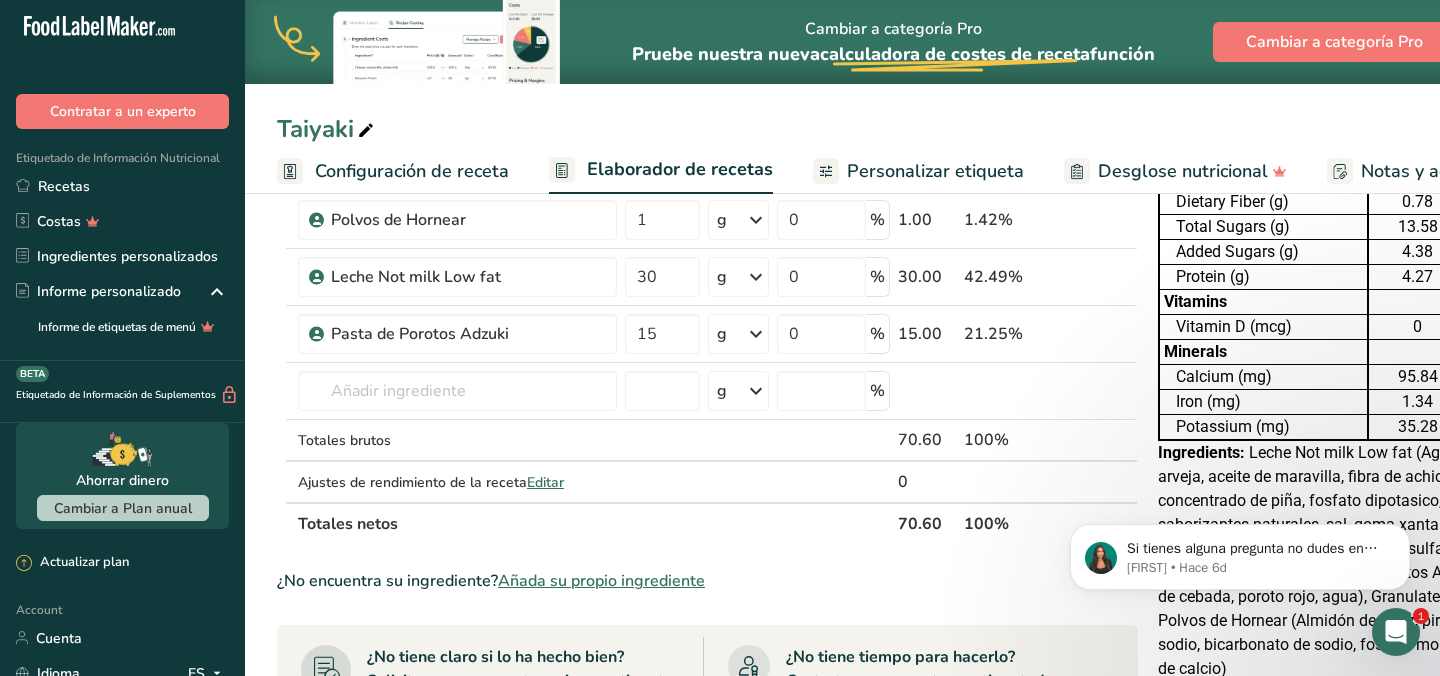 scroll, scrollTop: 322, scrollLeft: 0, axis: vertical 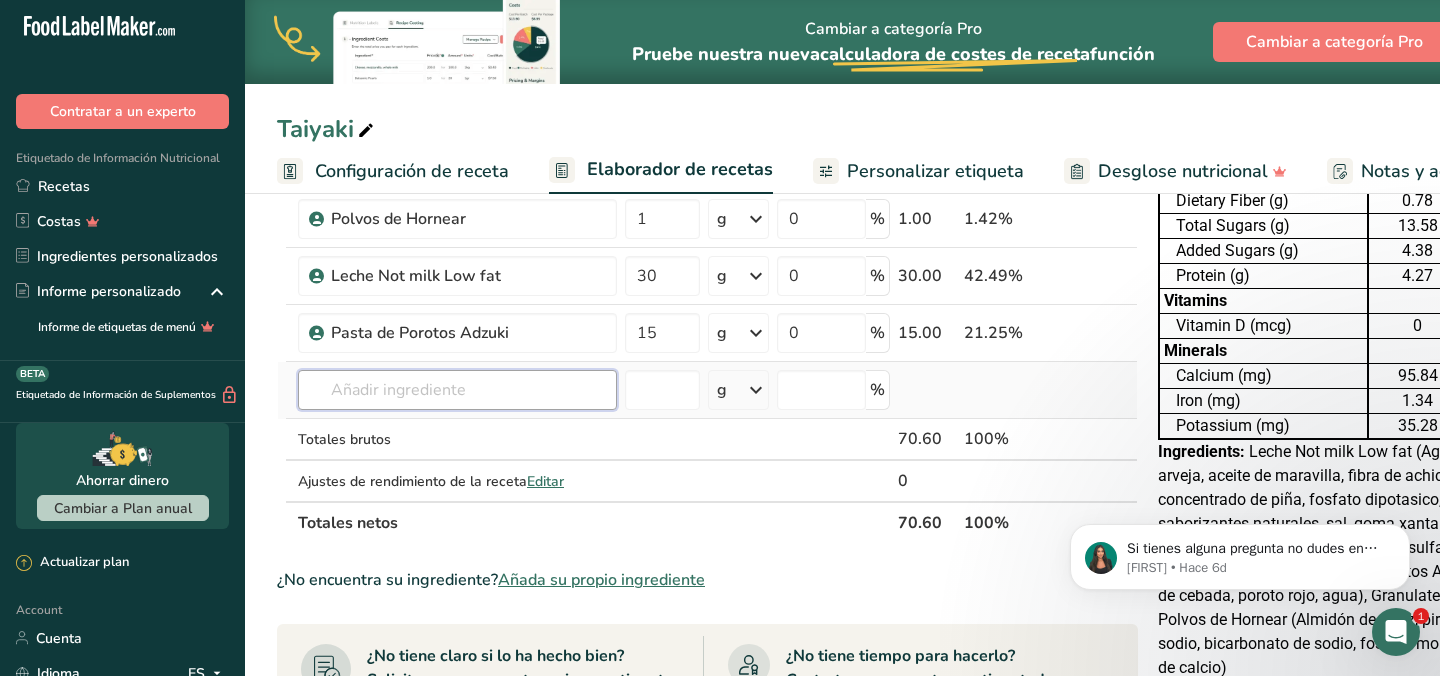 click at bounding box center (457, 390) 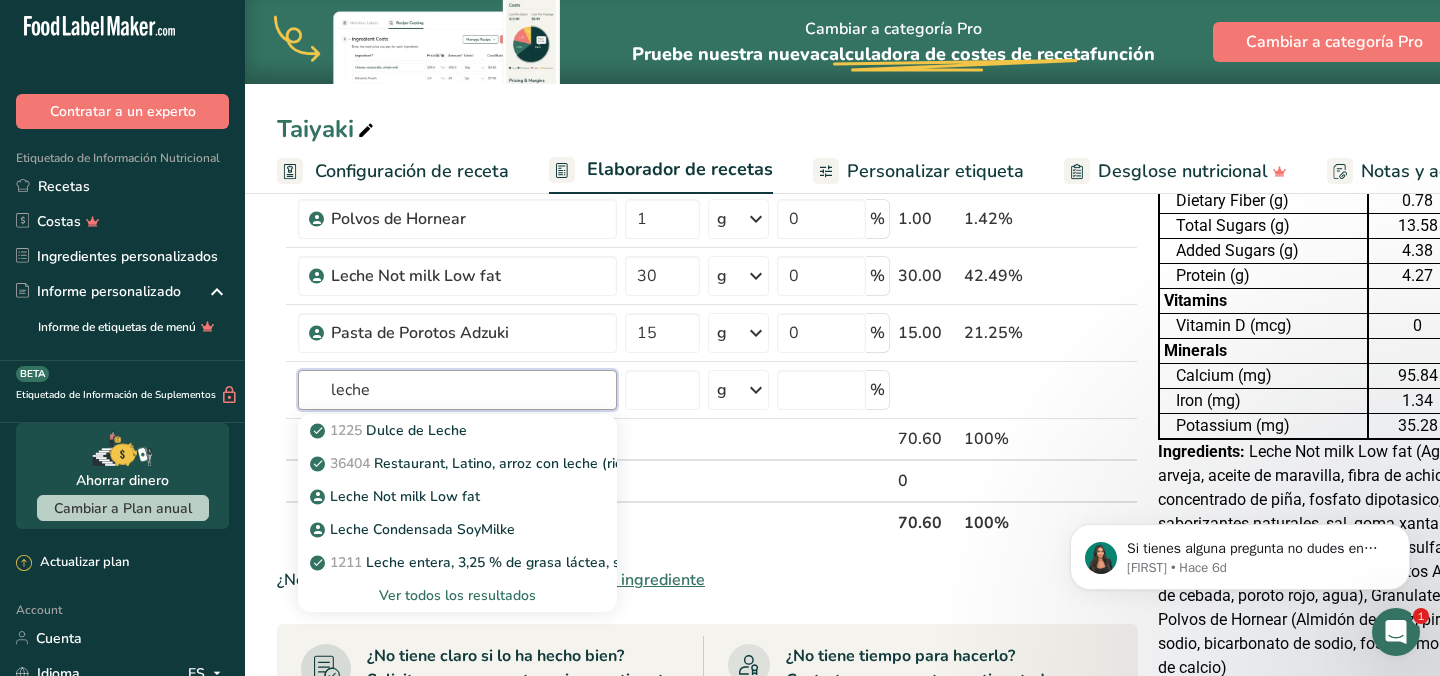 type on "leche" 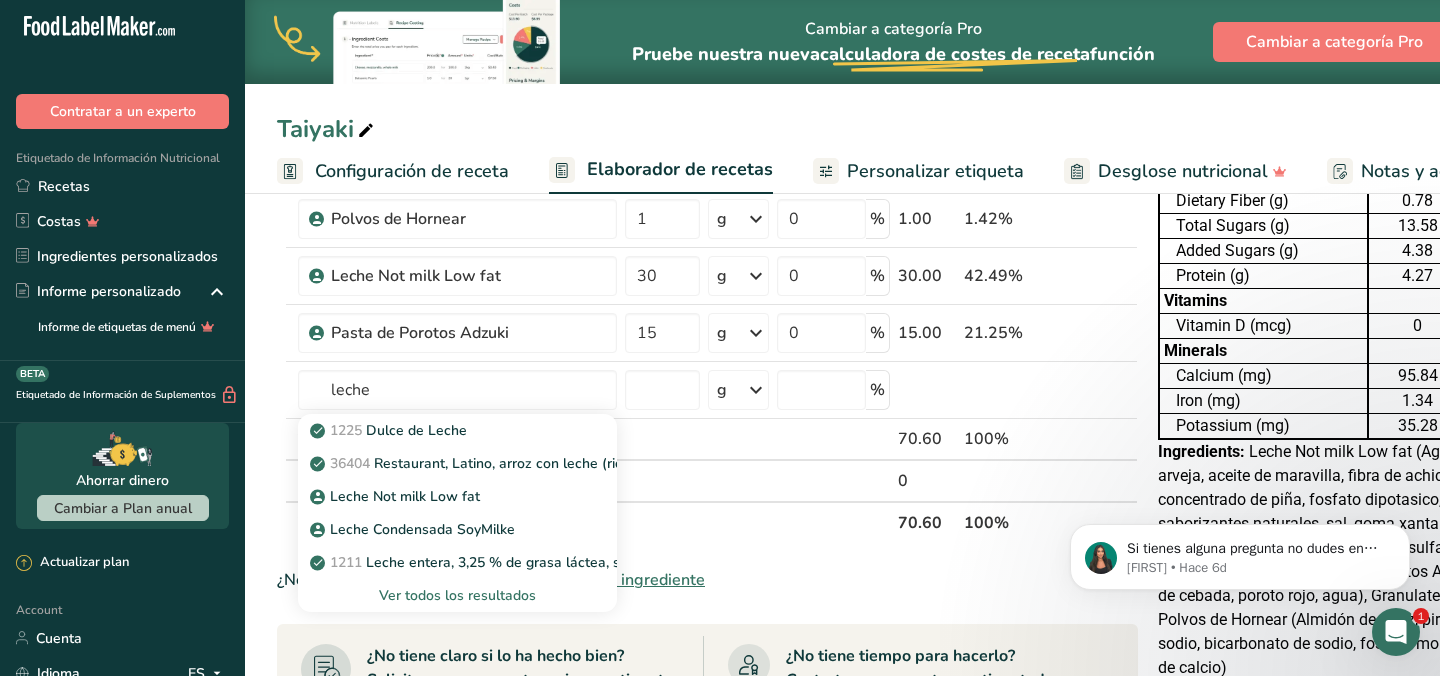 type 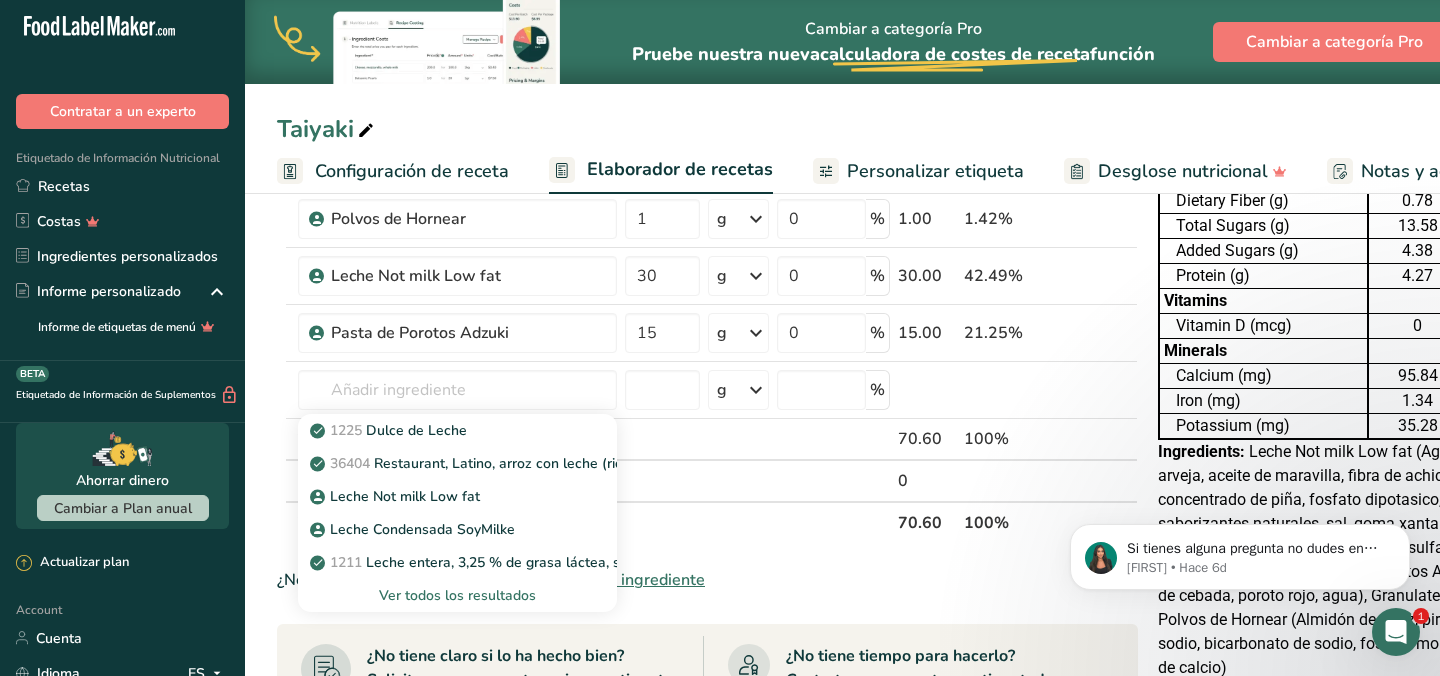 click on "Totales netos" at bounding box center (594, 522) 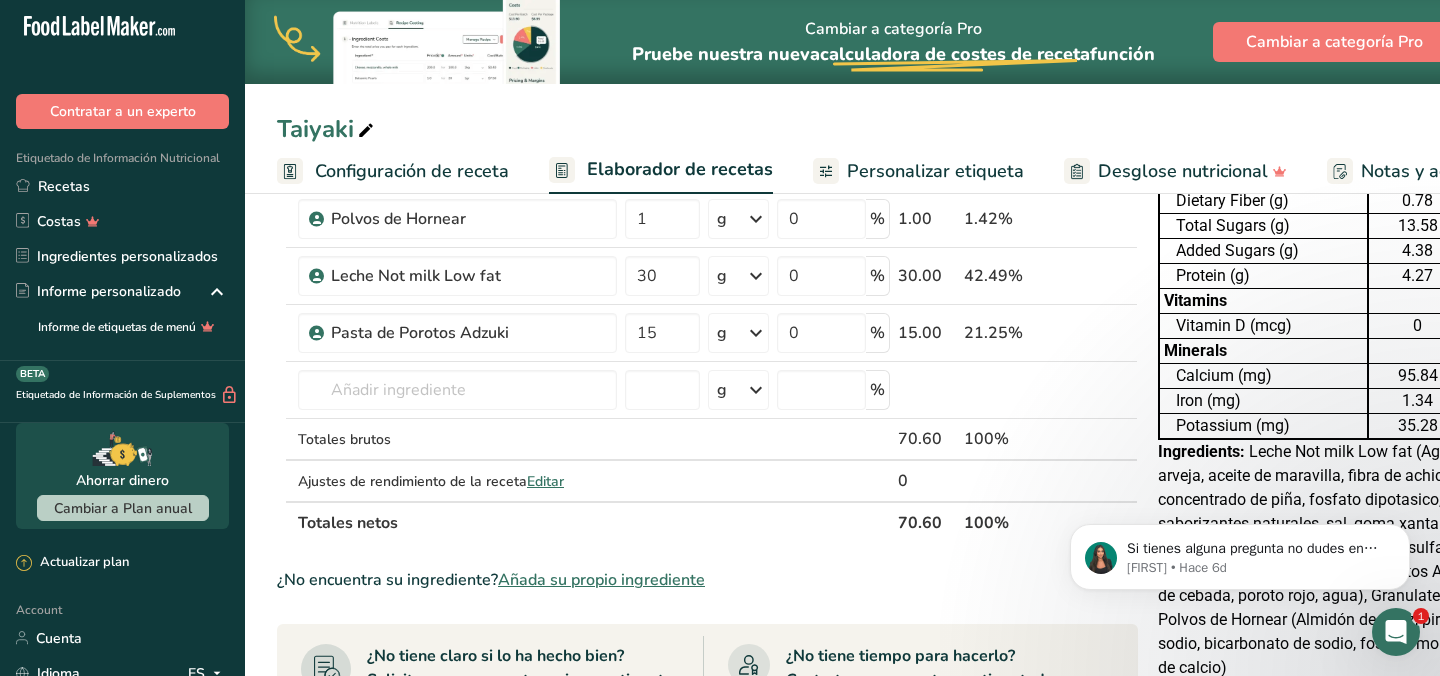 click on "Añada su propio ingrediente" at bounding box center (601, 580) 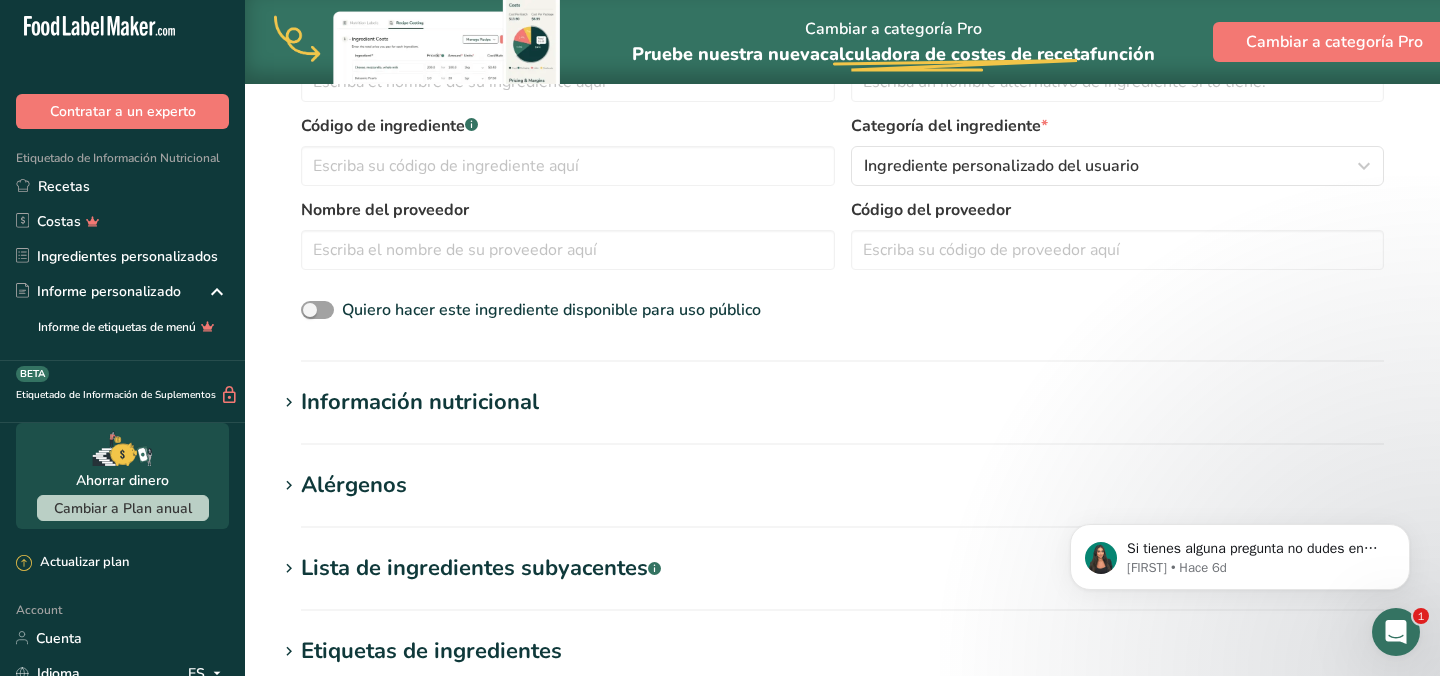 scroll, scrollTop: 548, scrollLeft: 0, axis: vertical 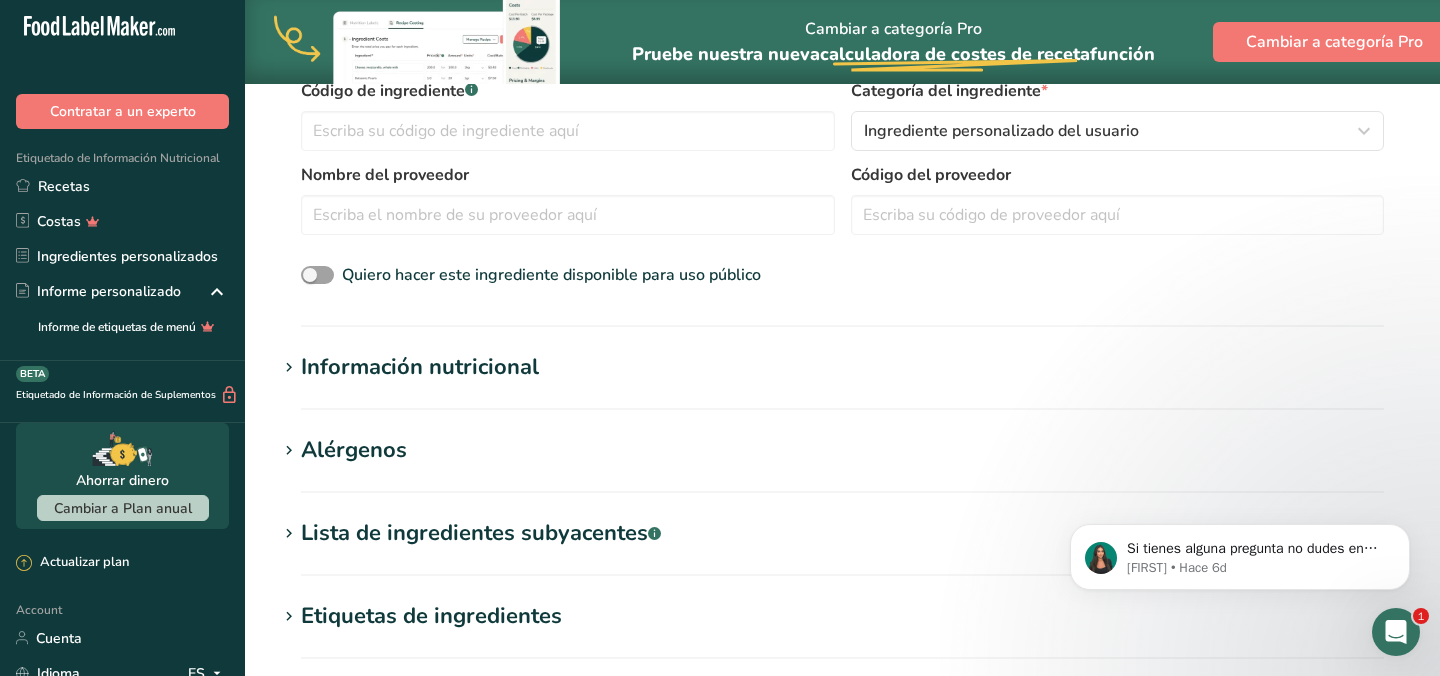 click on "Información nutricional" at bounding box center [420, 367] 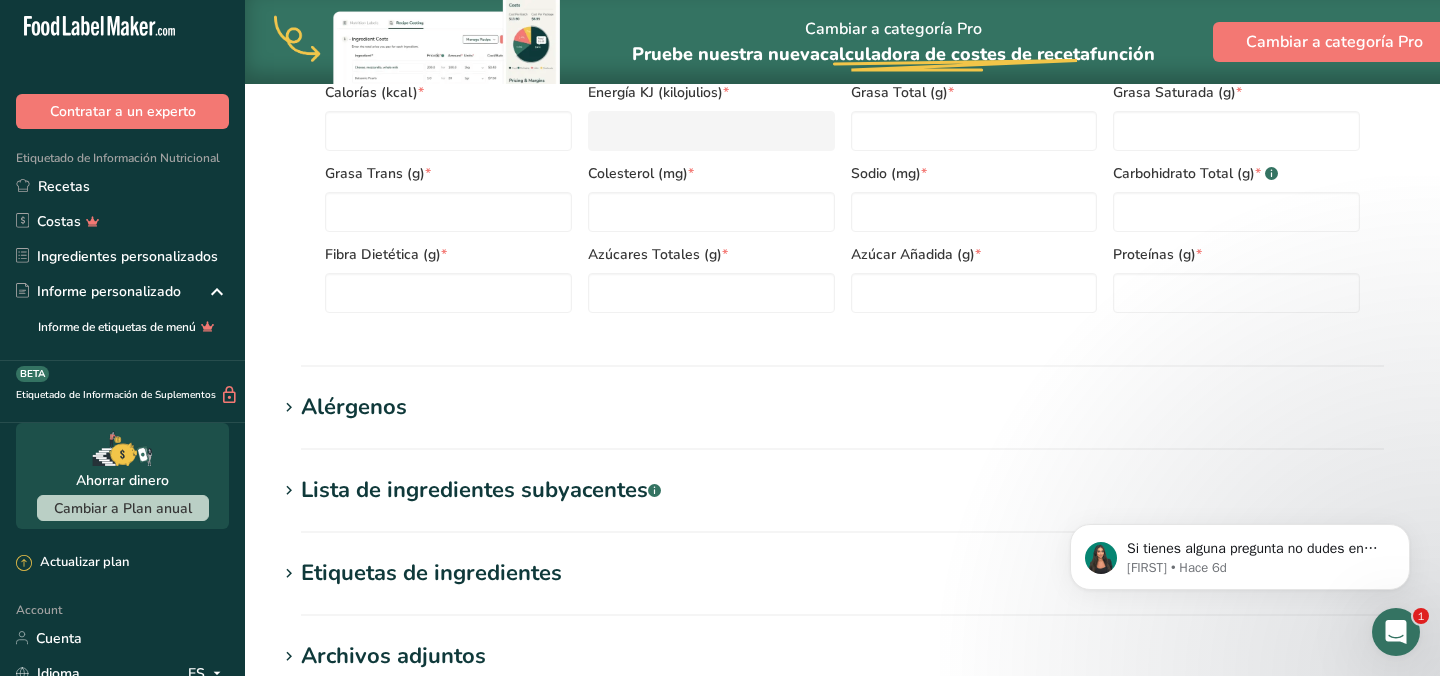 scroll, scrollTop: 1059, scrollLeft: 0, axis: vertical 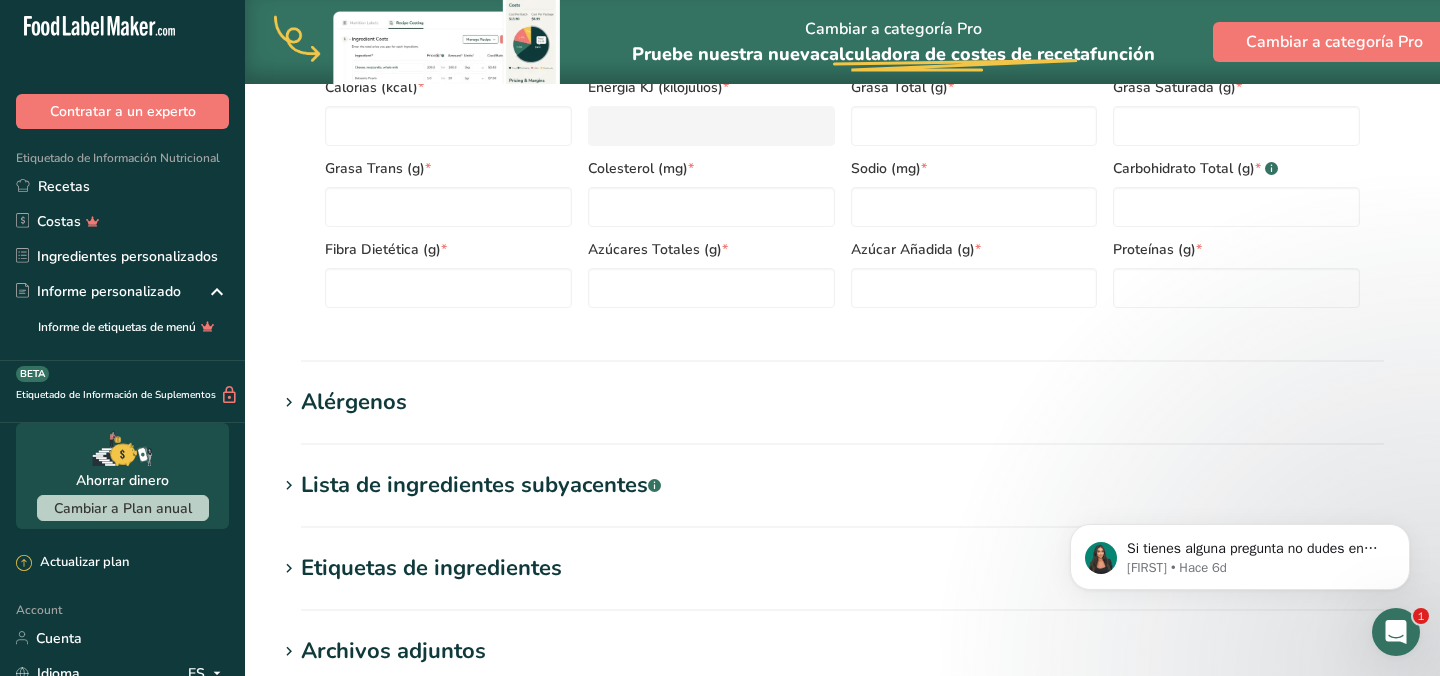 click on "Lista de ingredientes subyacentes
.a-a{fill:#347362;}.b-a{fill:#fff;}" at bounding box center [481, 485] 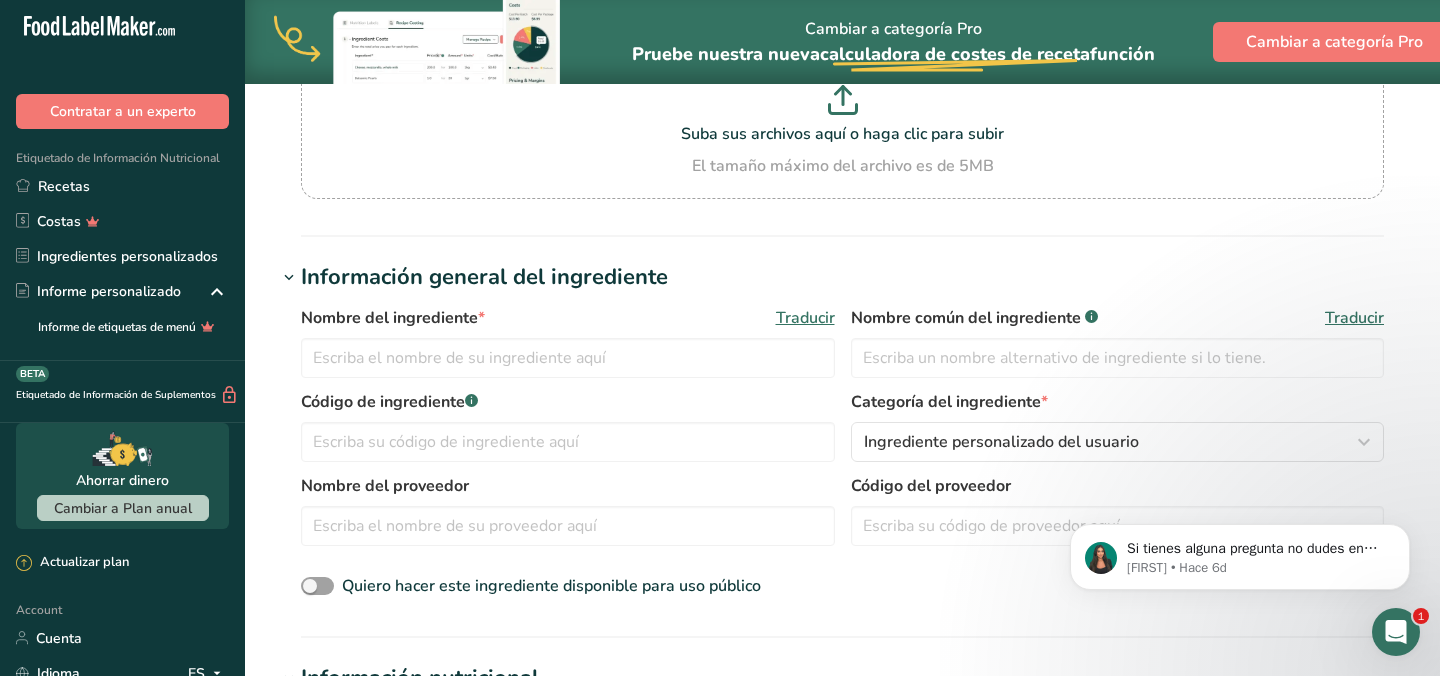 scroll, scrollTop: 0, scrollLeft: 0, axis: both 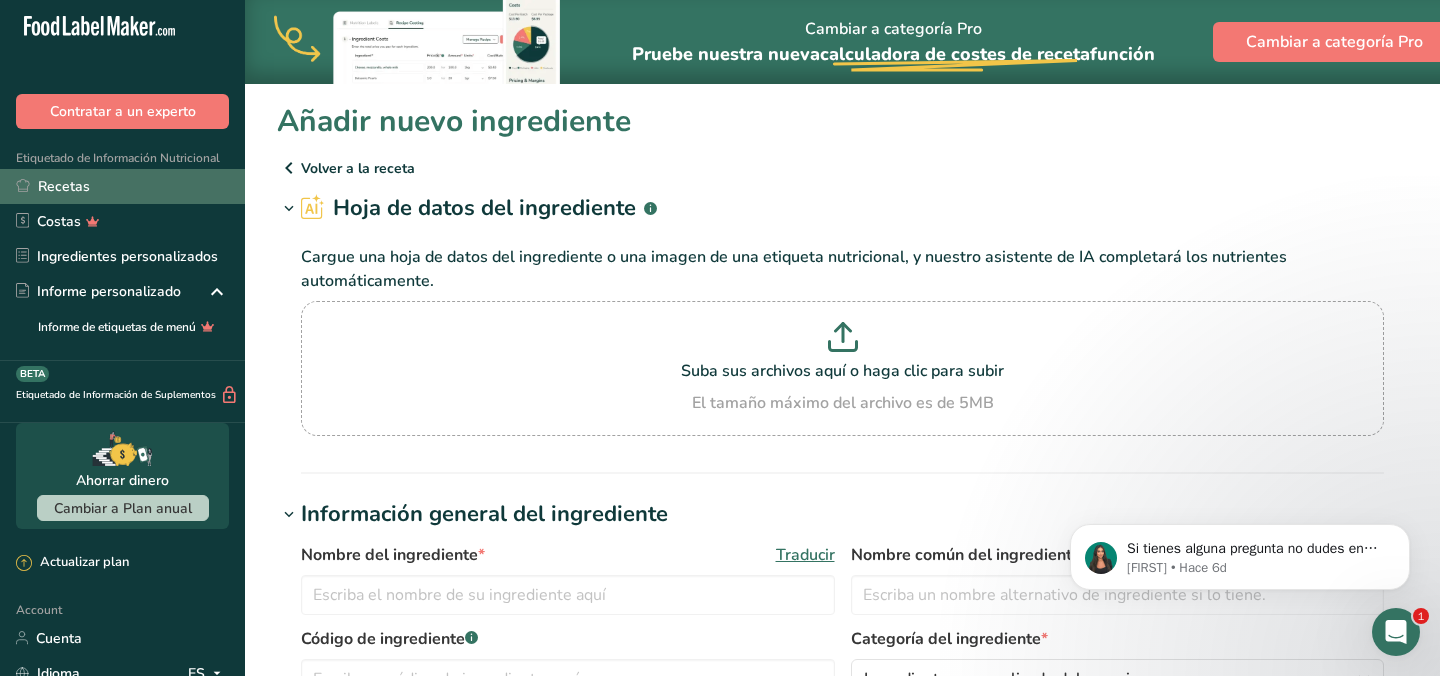 click on "Recetas" at bounding box center (122, 186) 